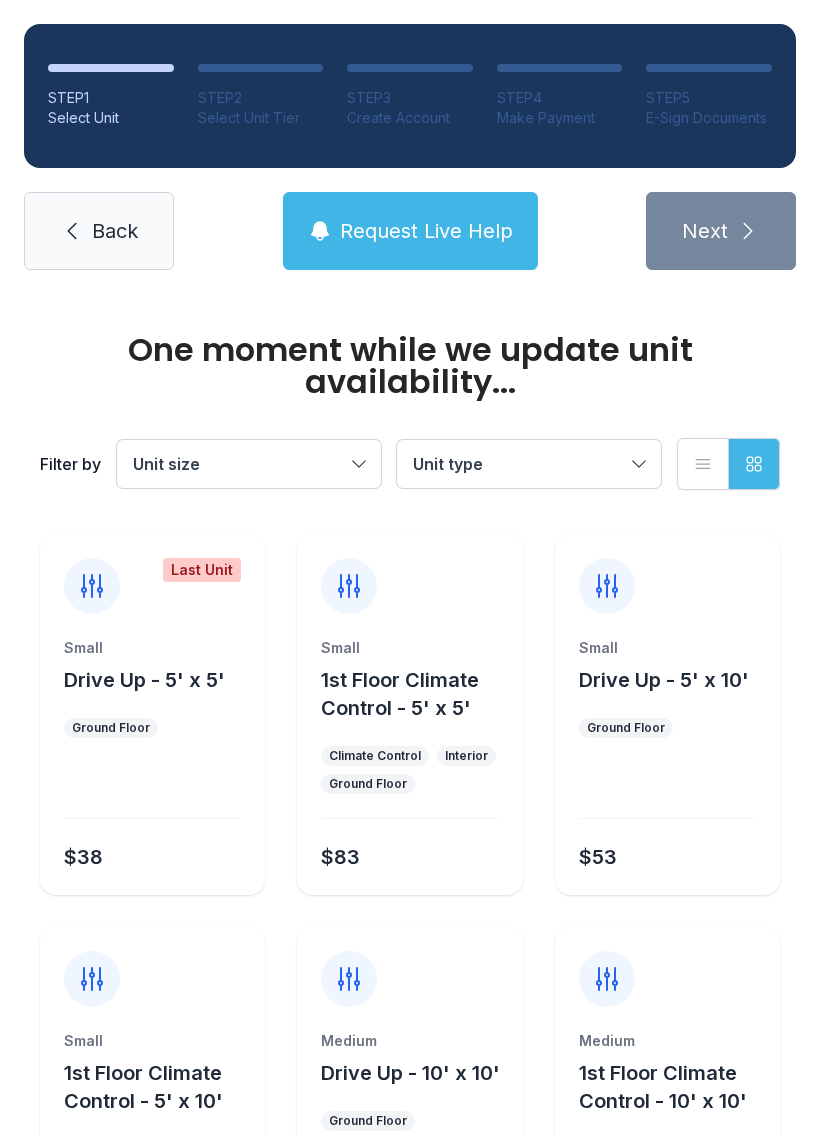 scroll, scrollTop: 0, scrollLeft: 0, axis: both 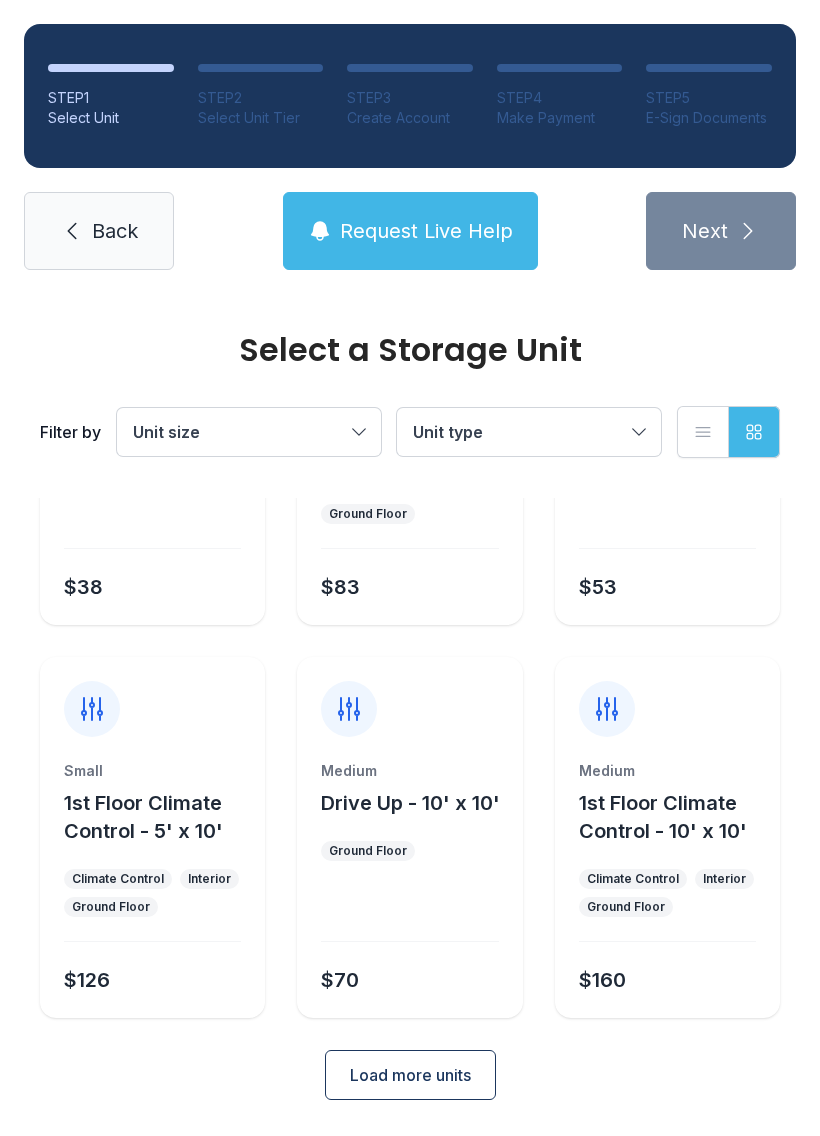 click on "Medium Drive Up - 10' x 10' Ground Floor $70" at bounding box center (409, 889) 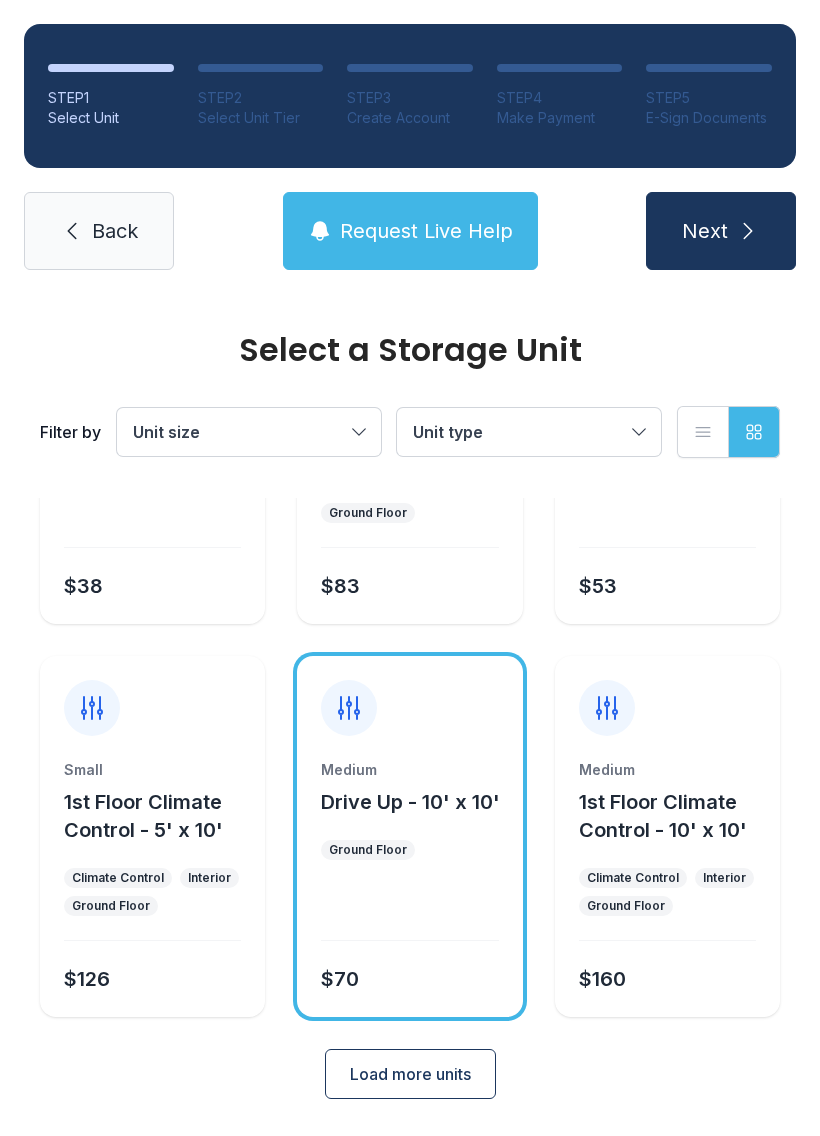 scroll, scrollTop: 238, scrollLeft: 0, axis: vertical 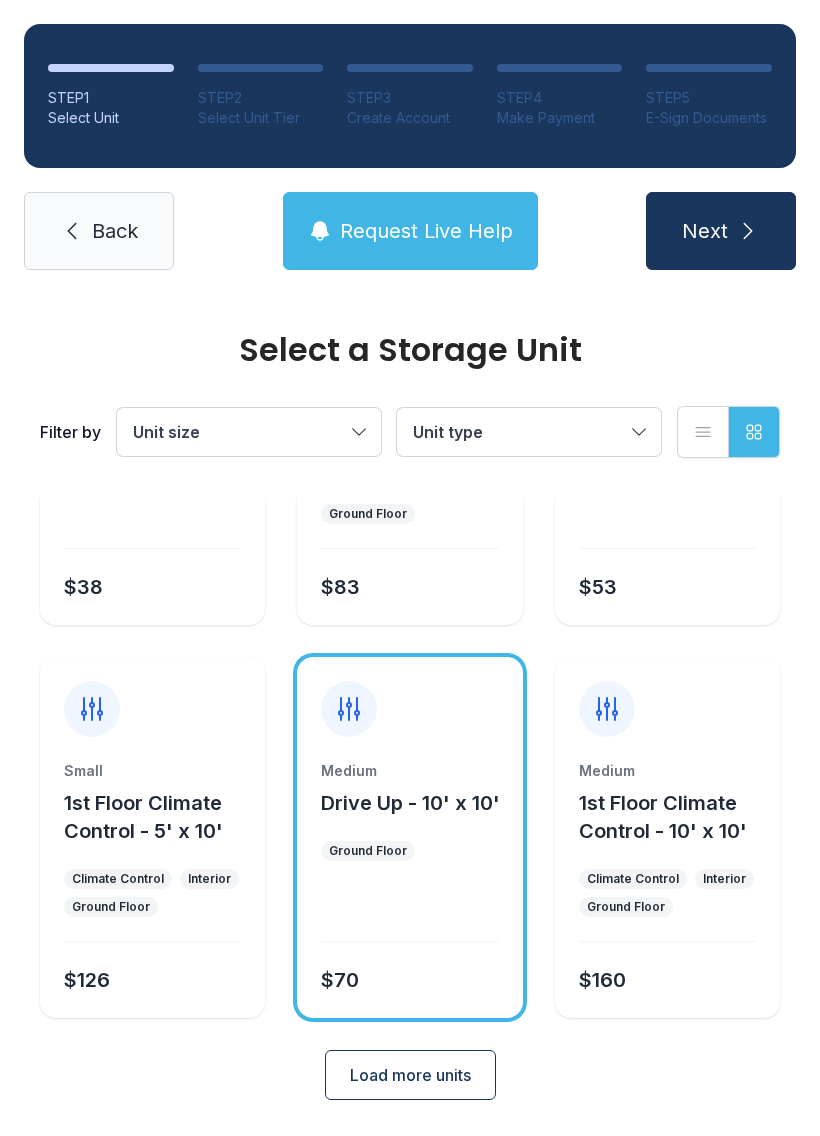click on "Next" at bounding box center [721, 231] 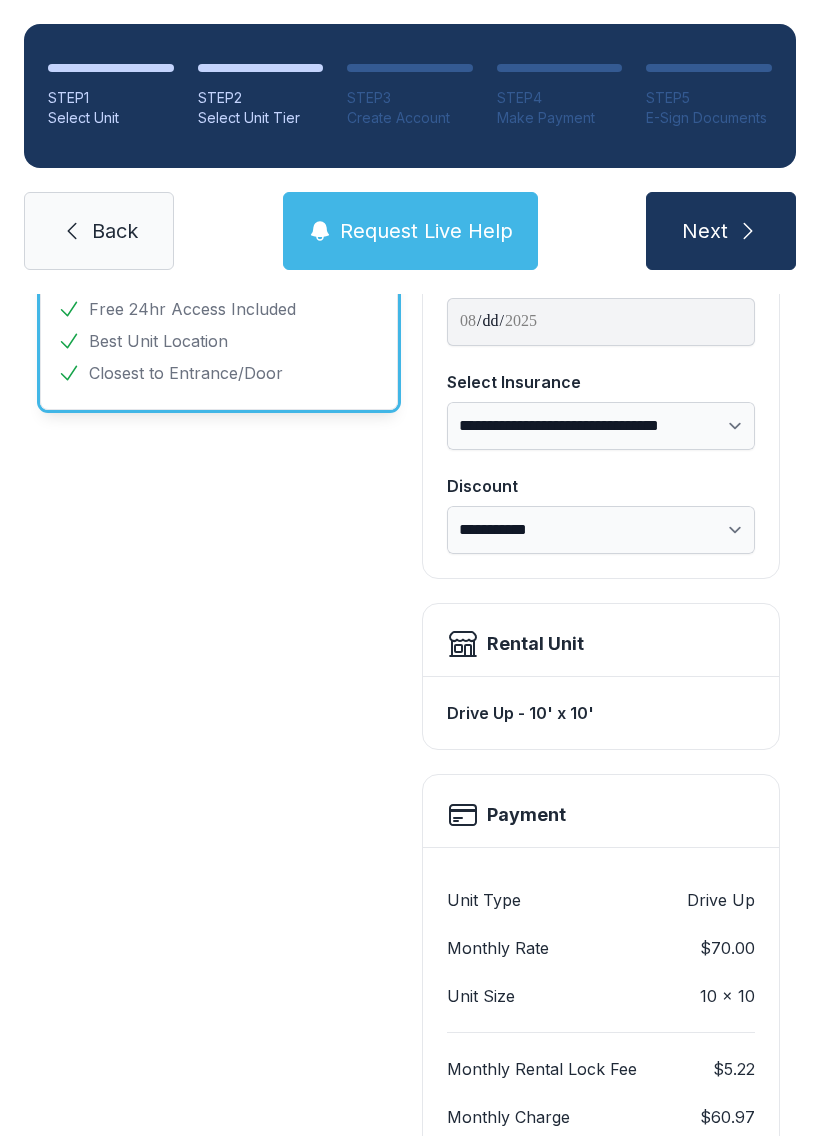 scroll, scrollTop: 0, scrollLeft: 0, axis: both 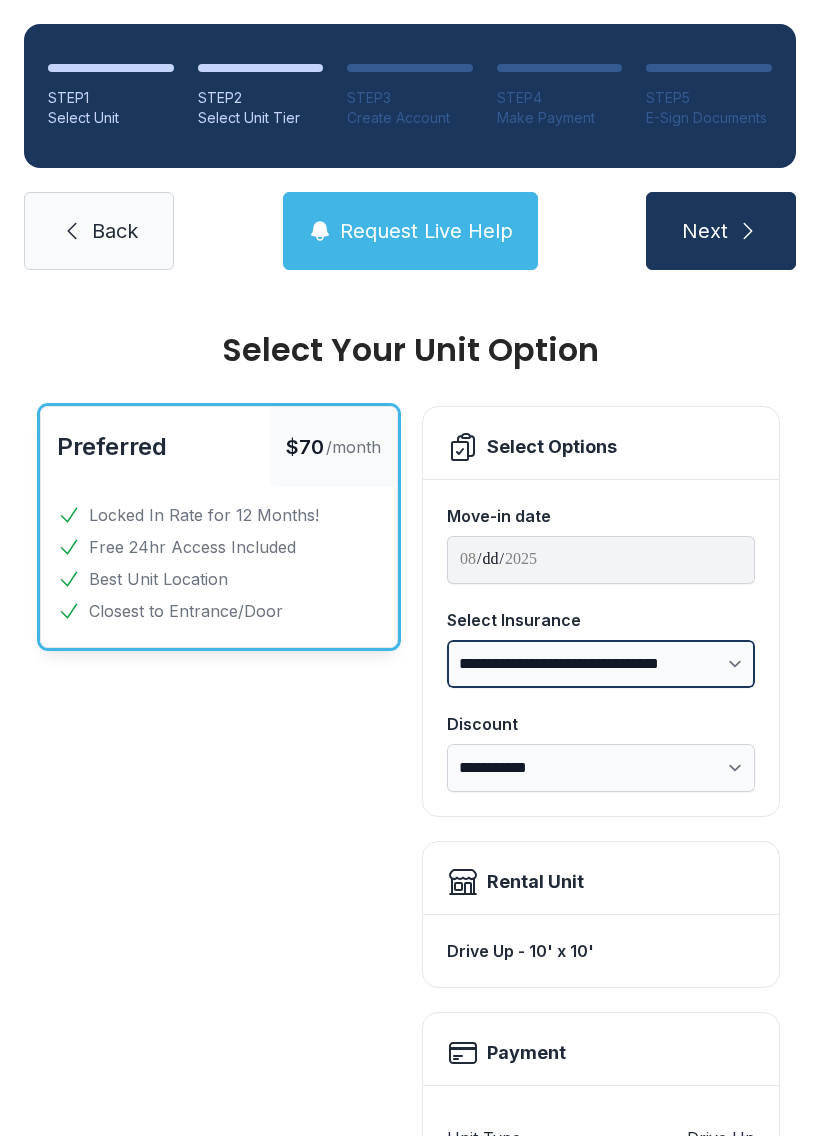 click on "**********" at bounding box center (601, 664) 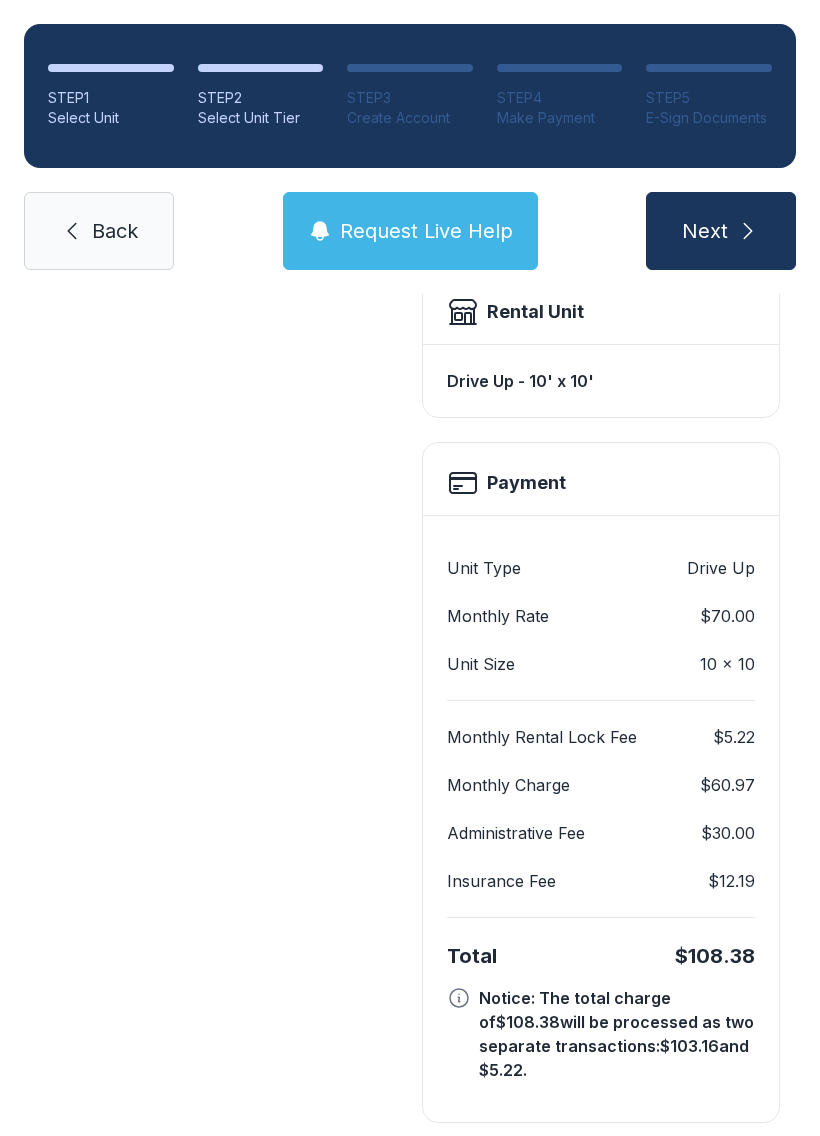 scroll, scrollTop: 569, scrollLeft: 0, axis: vertical 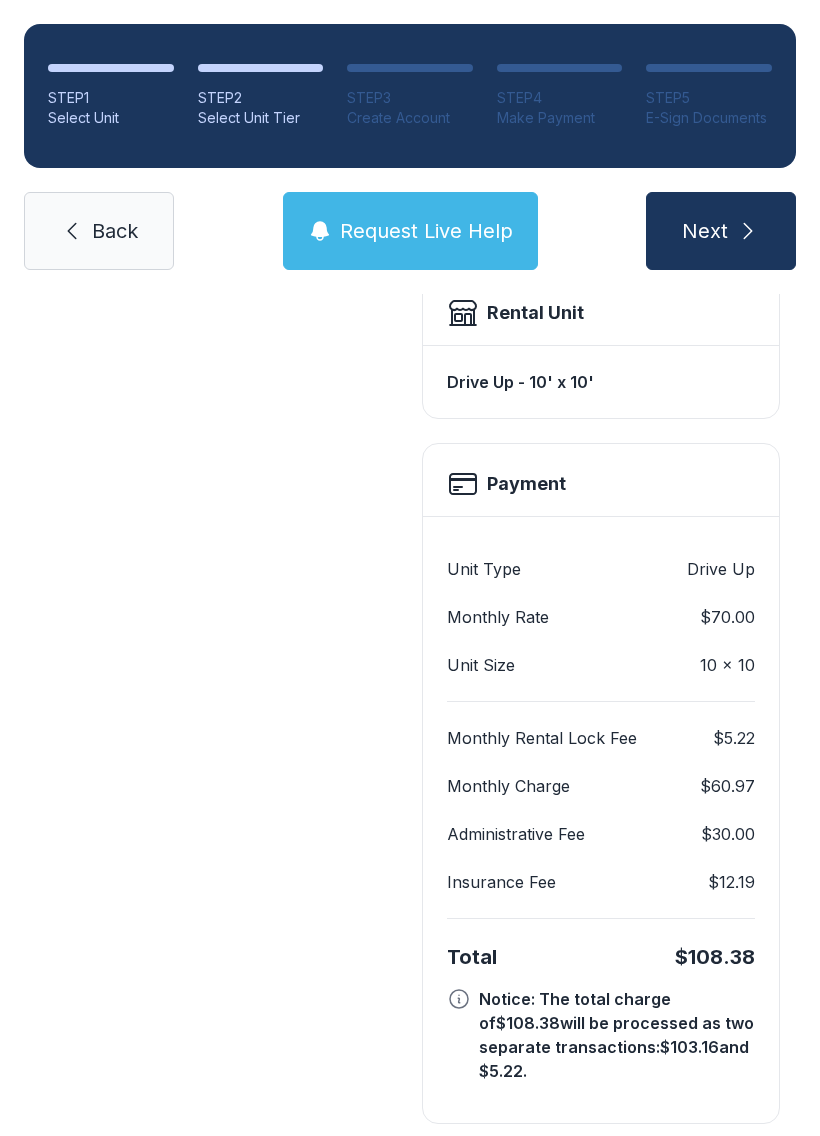 click on "Next" at bounding box center [721, 231] 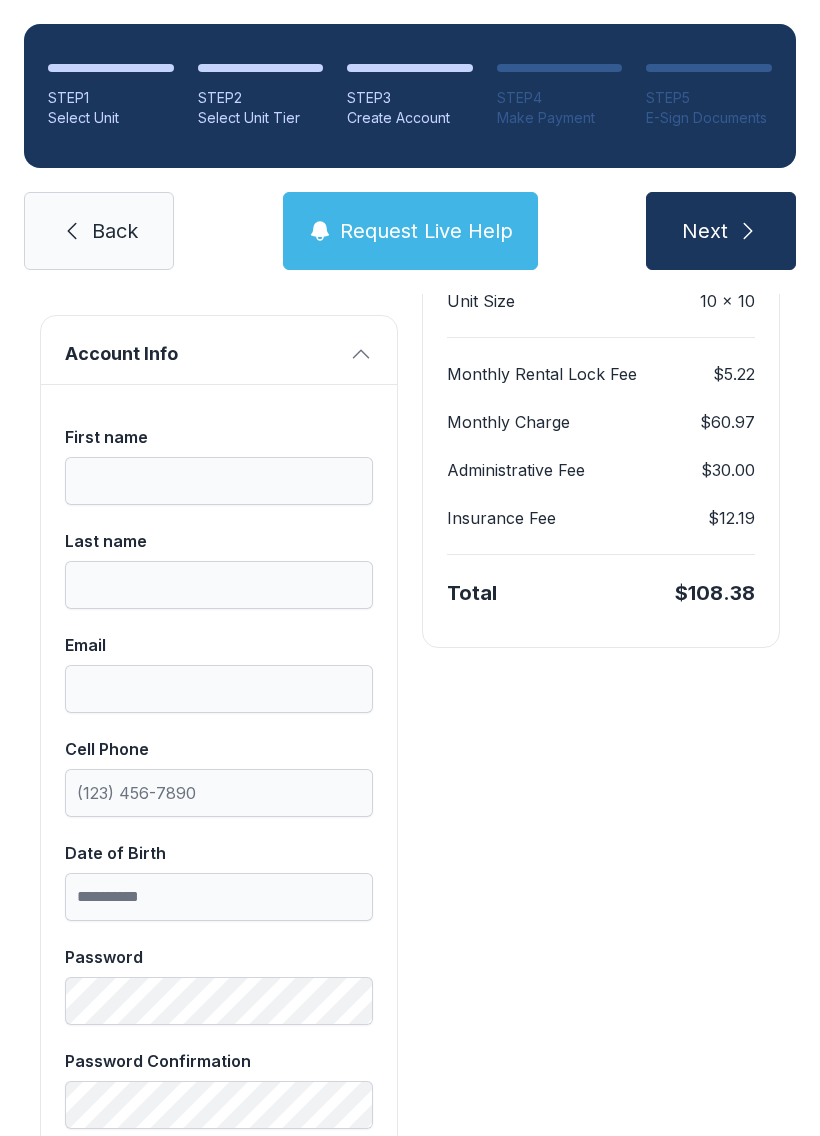 scroll, scrollTop: 325, scrollLeft: 0, axis: vertical 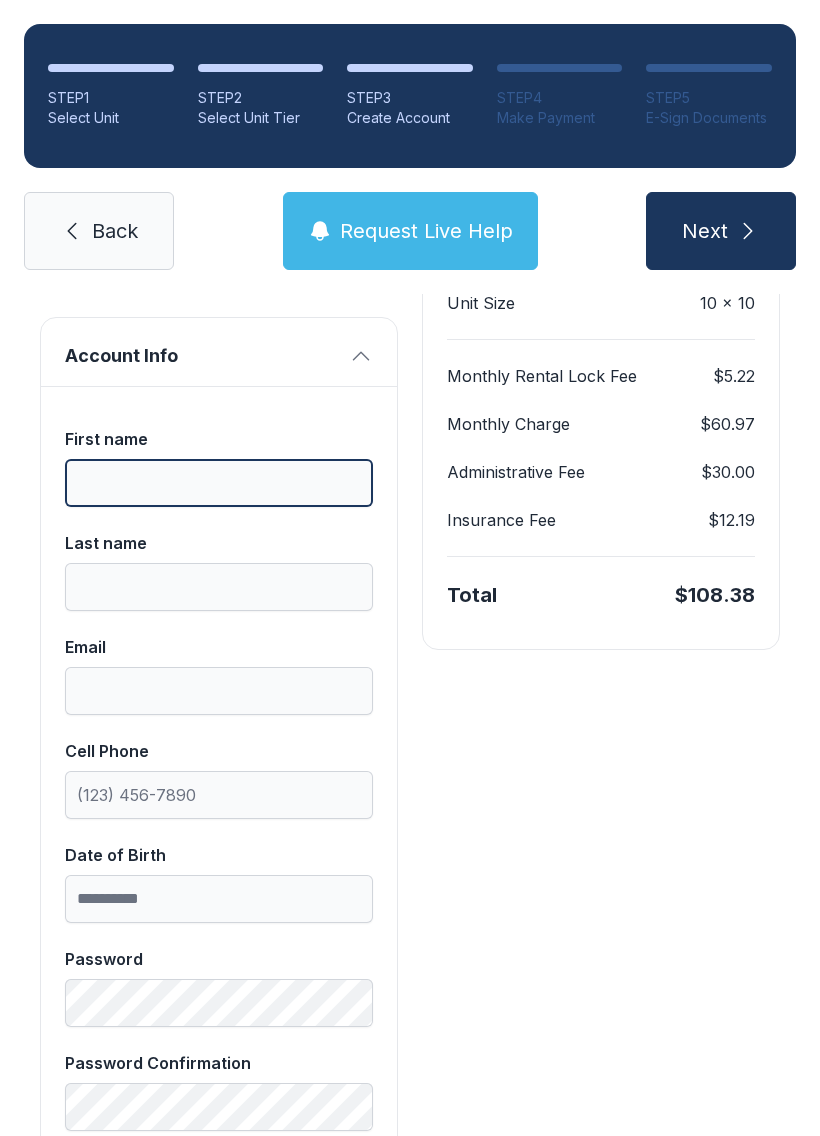 click on "First name" at bounding box center (219, 483) 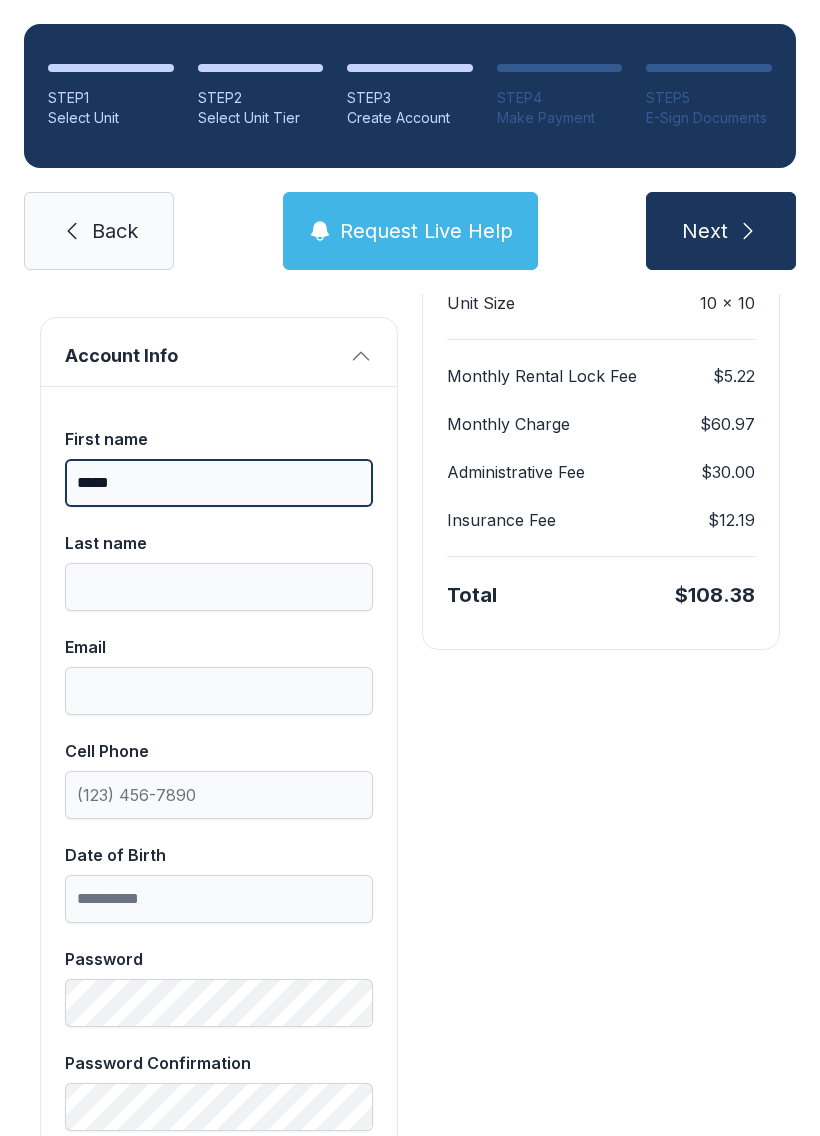 type on "*****" 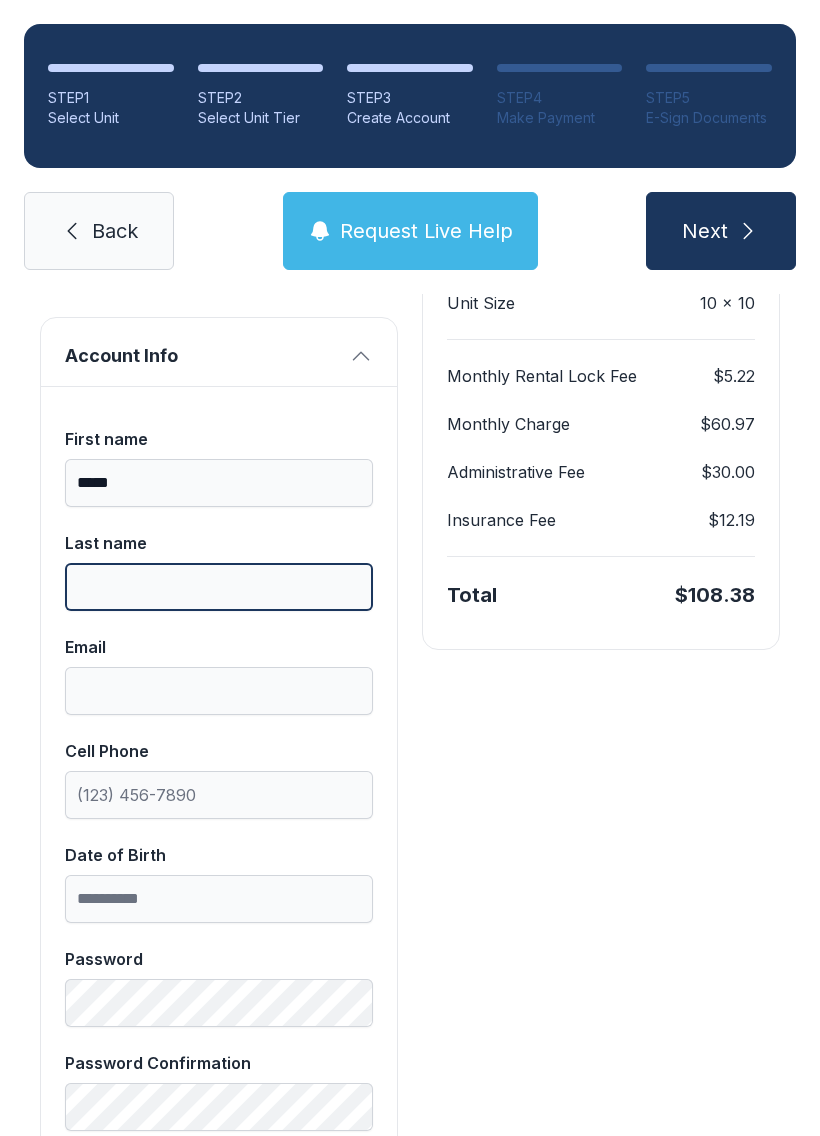 click on "Last name" at bounding box center [219, 587] 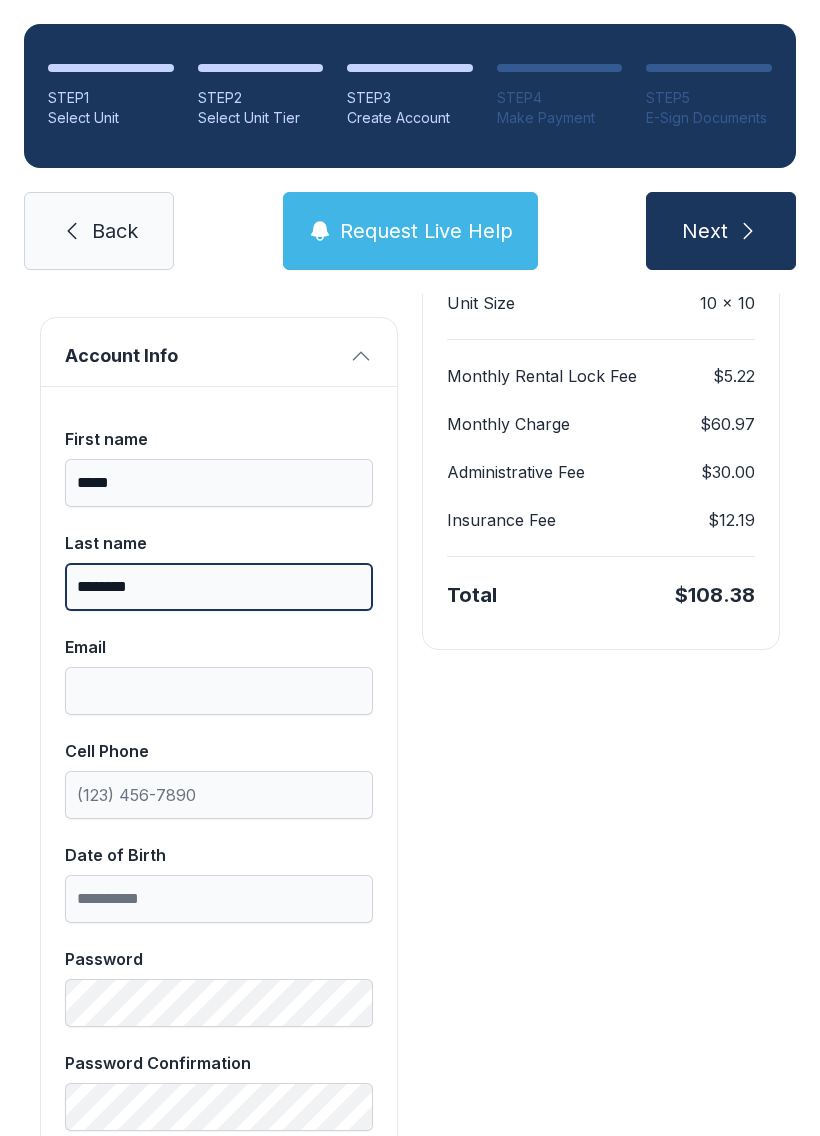 type on "********" 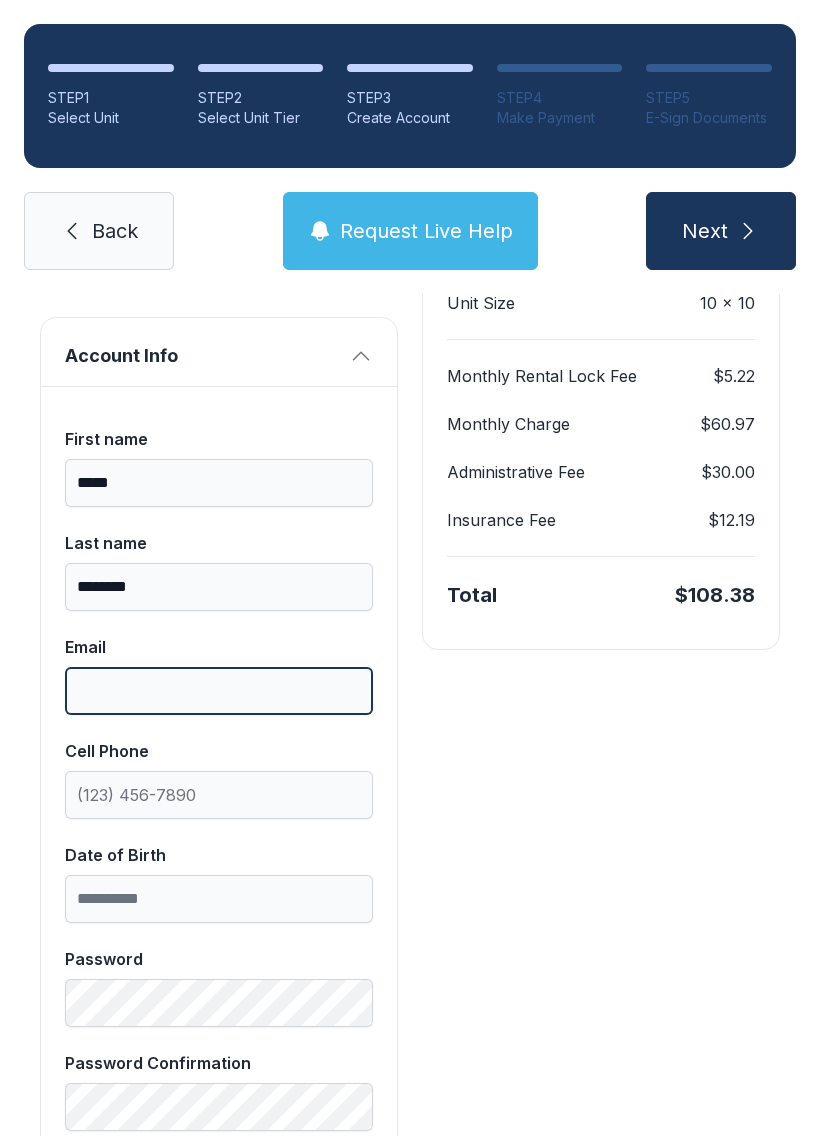 click on "Email" at bounding box center (219, 691) 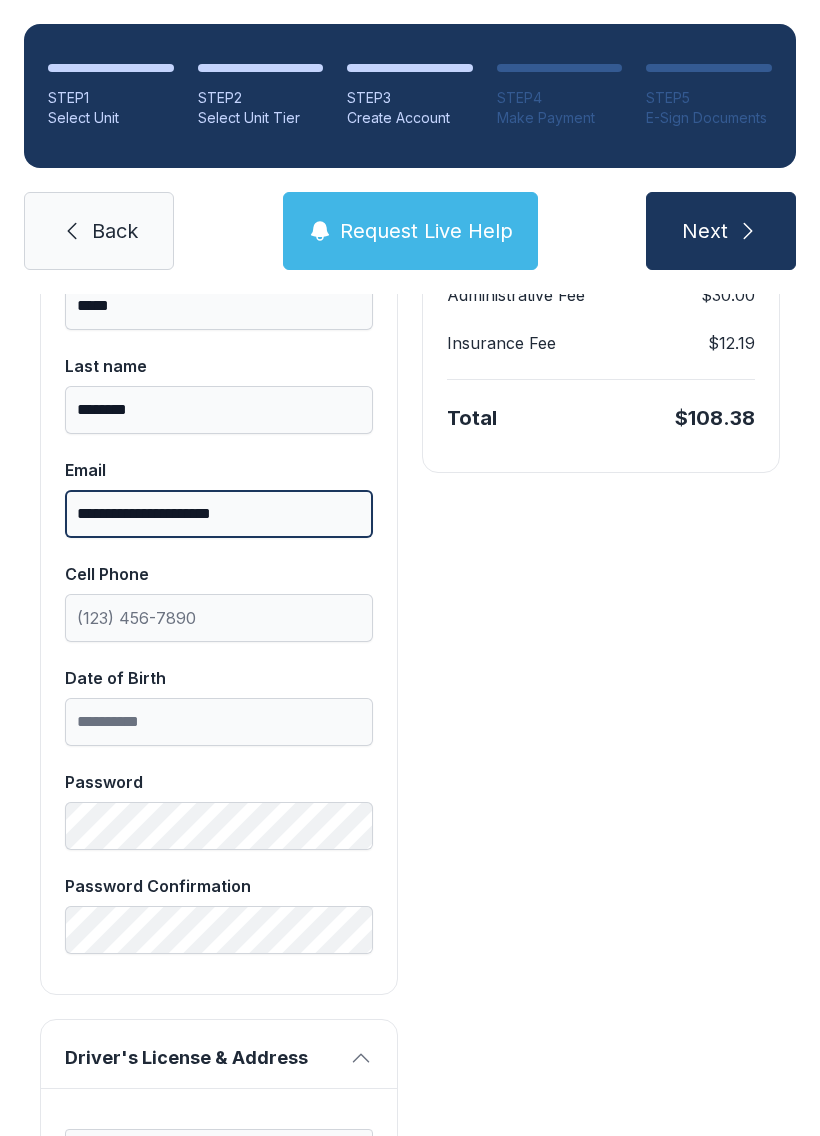 scroll, scrollTop: 506, scrollLeft: 0, axis: vertical 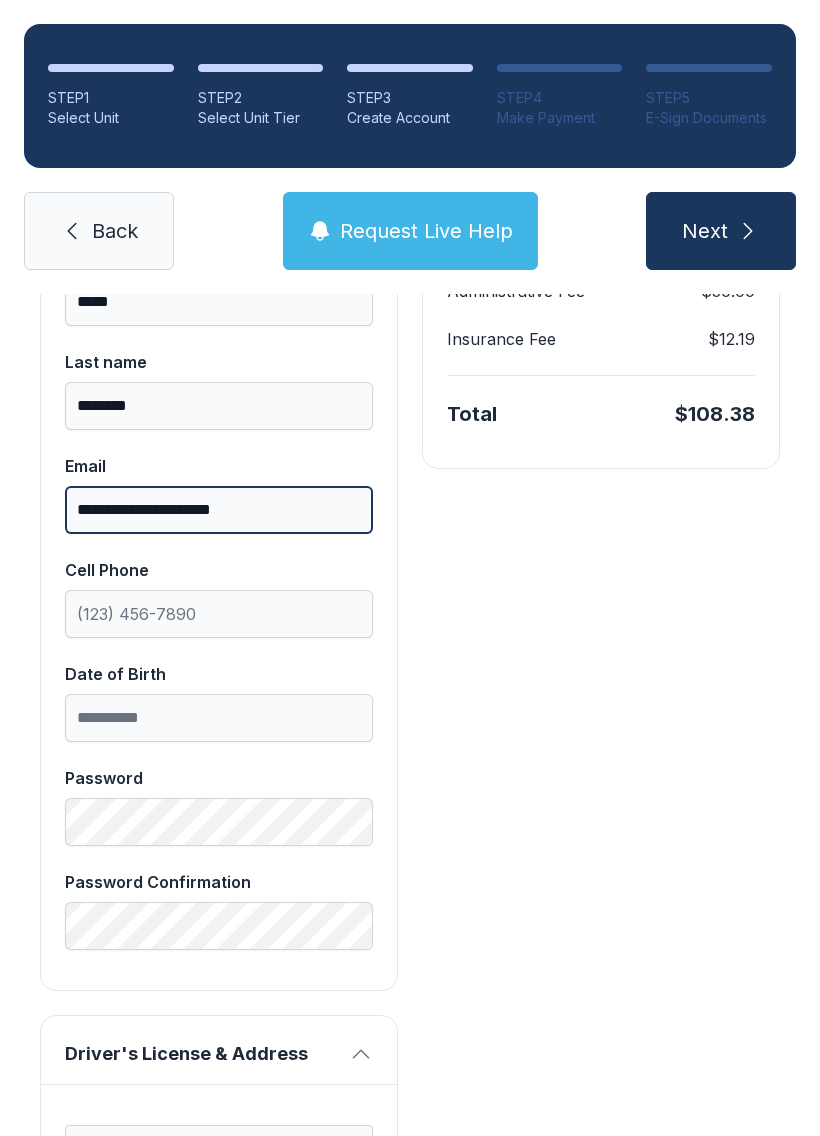 type on "**********" 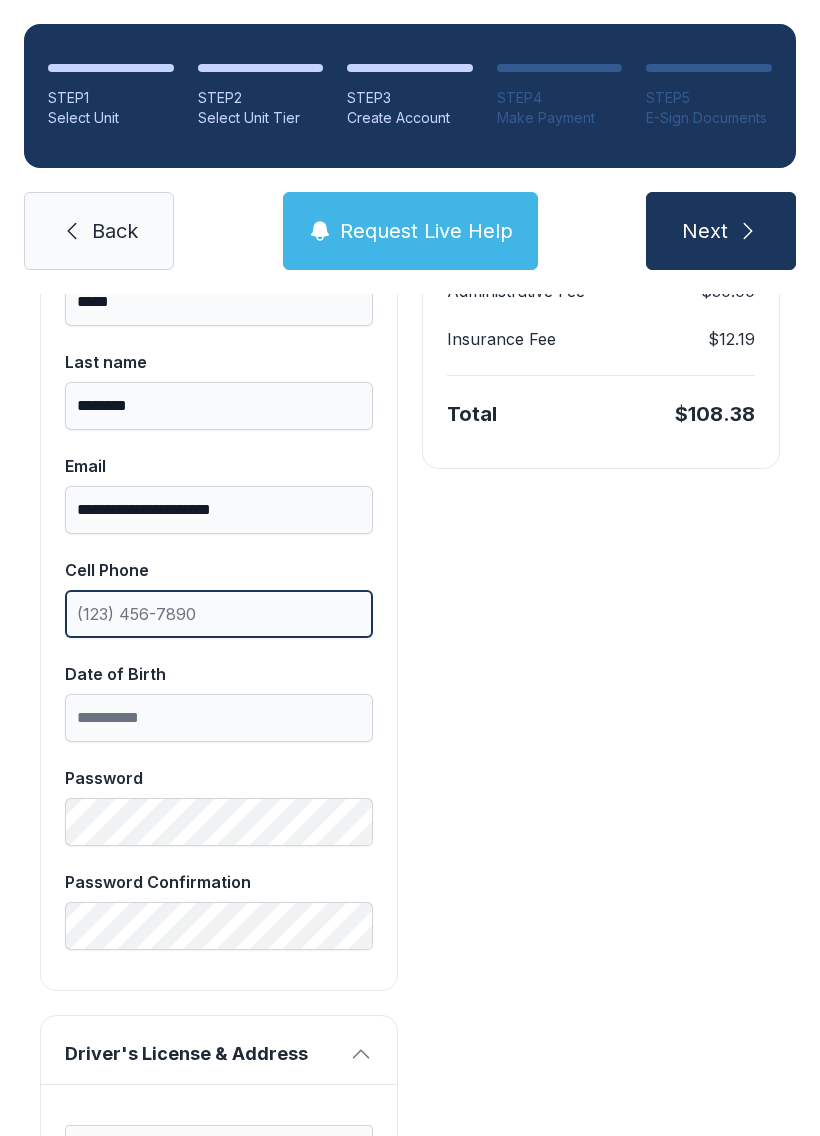 click on "Cell Phone" at bounding box center (219, 614) 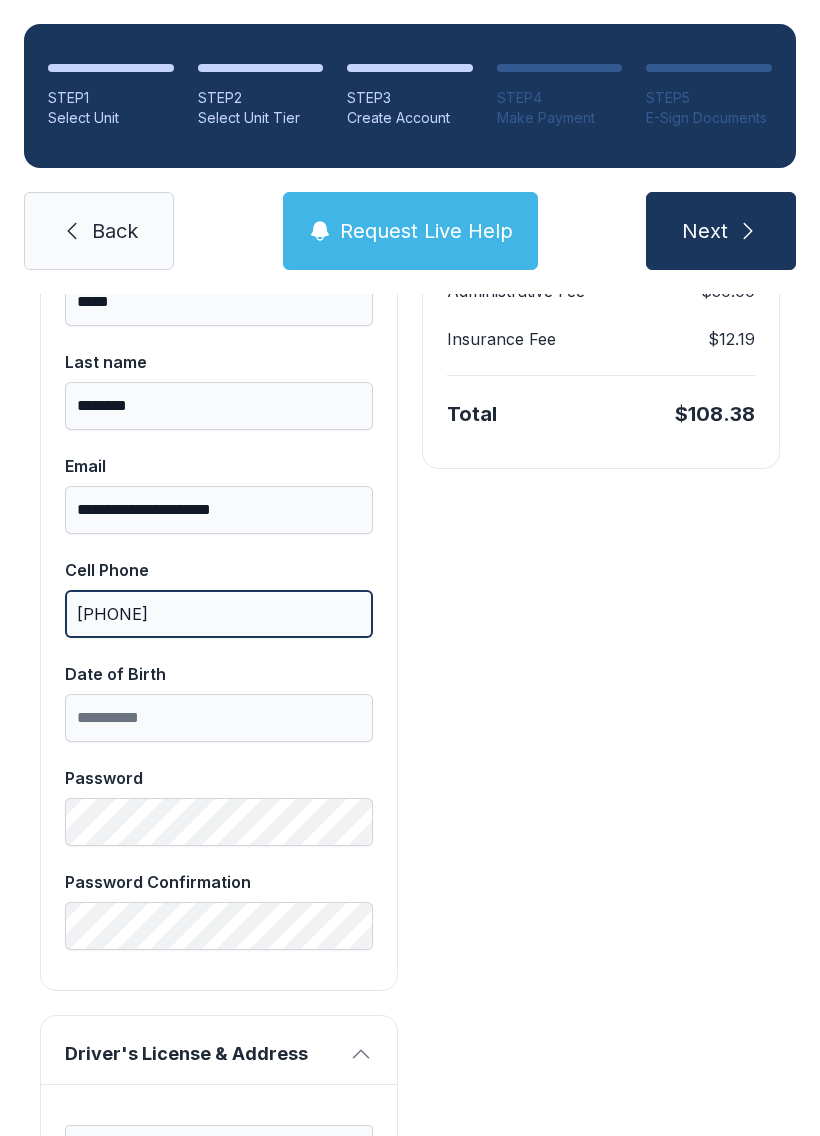 type on "[PHONE]" 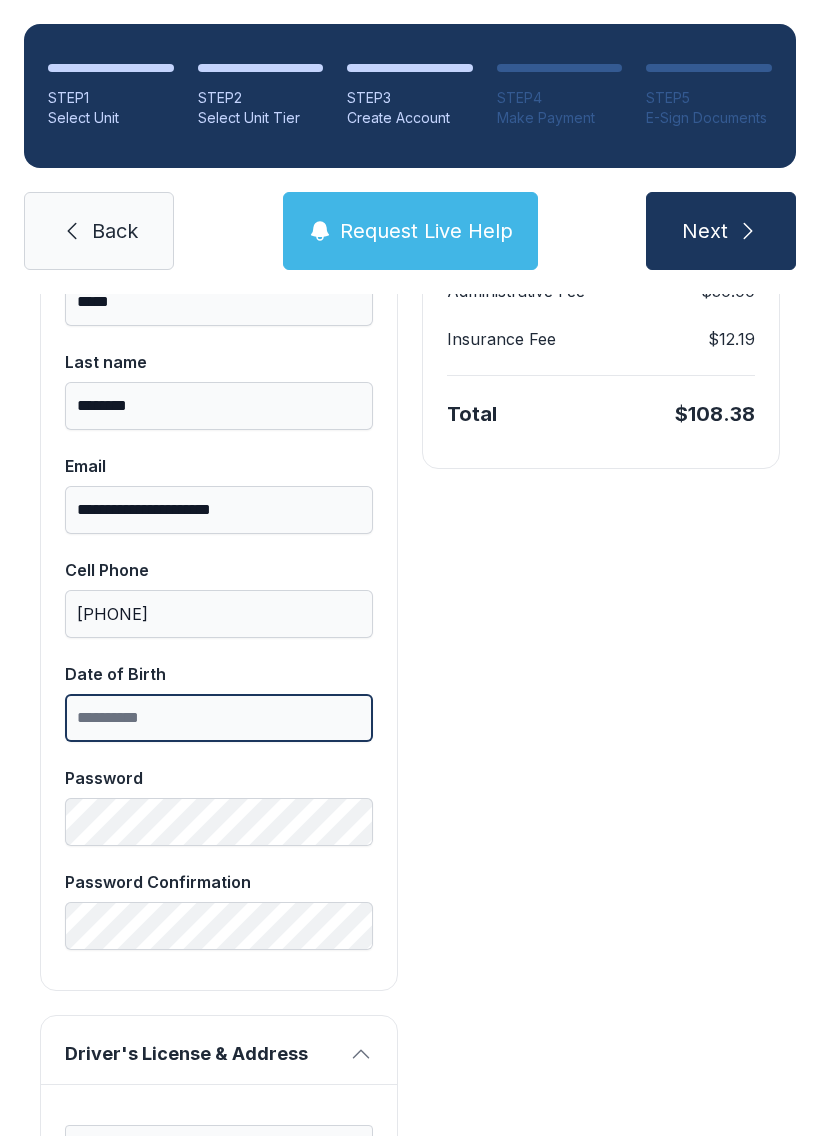 click on "Date of Birth" at bounding box center (219, 718) 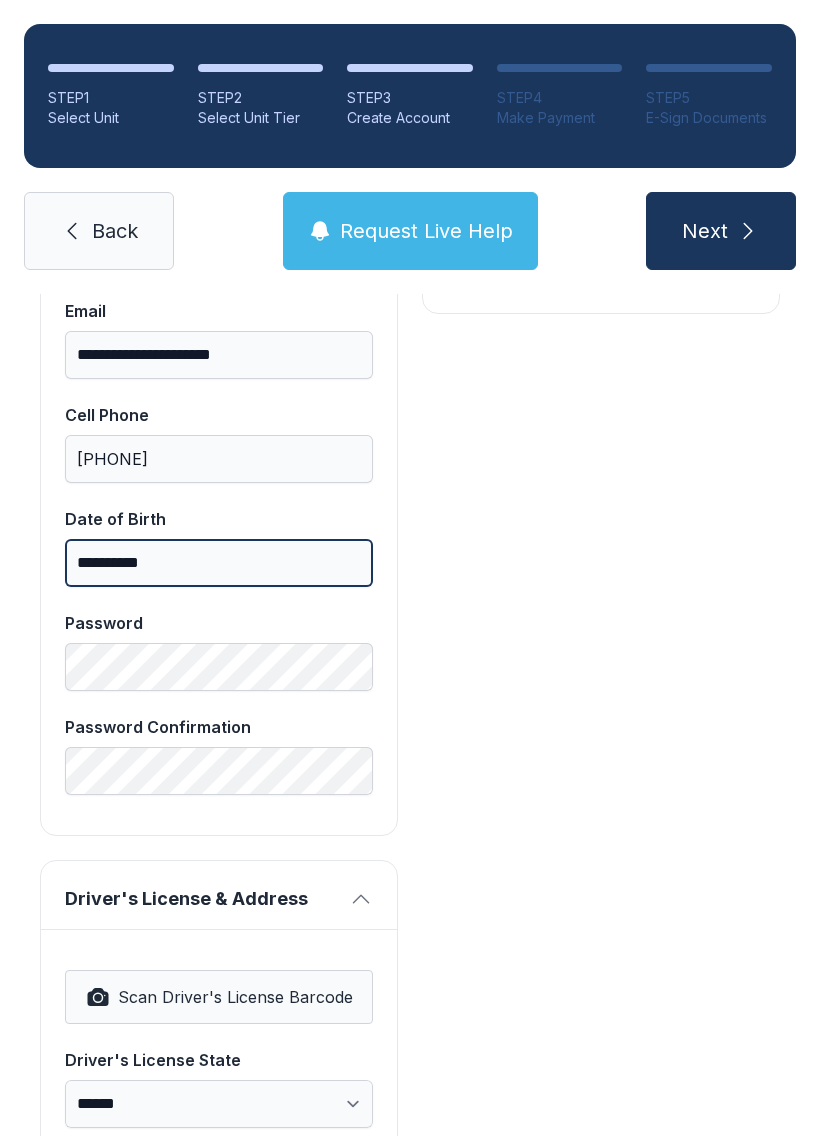 scroll, scrollTop: 666, scrollLeft: 0, axis: vertical 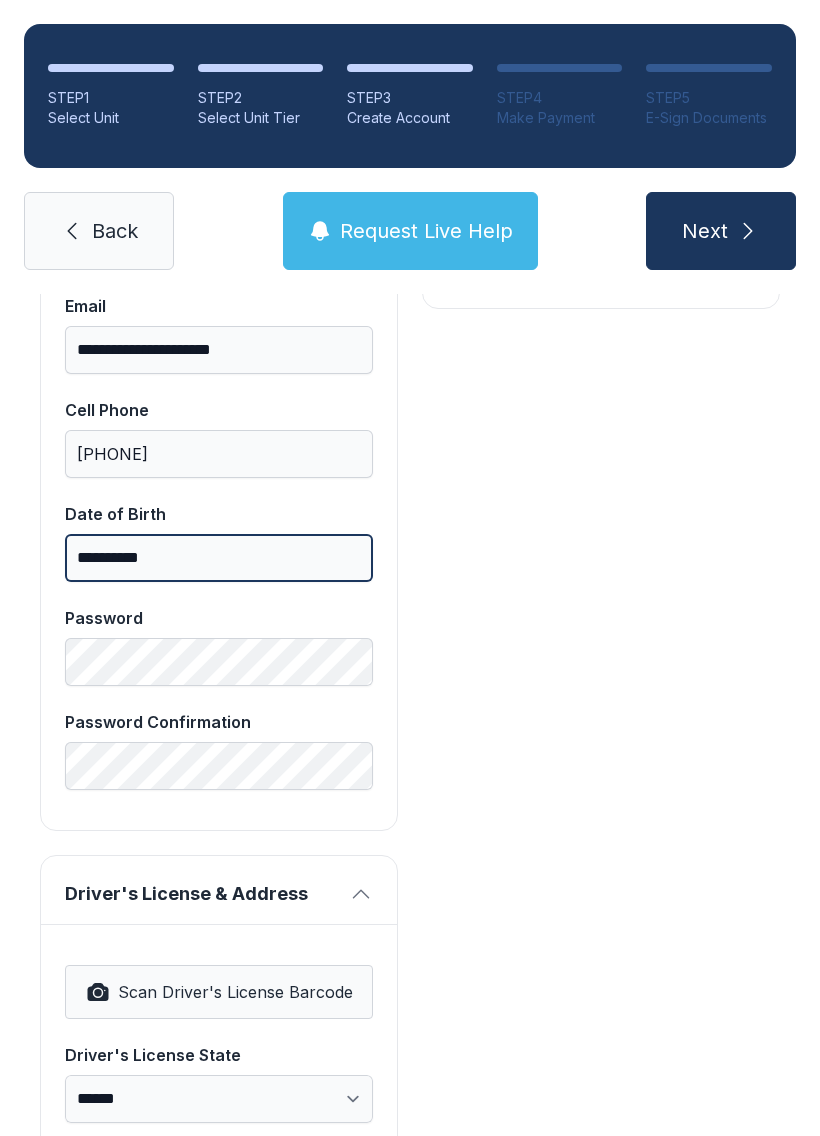 type on "**********" 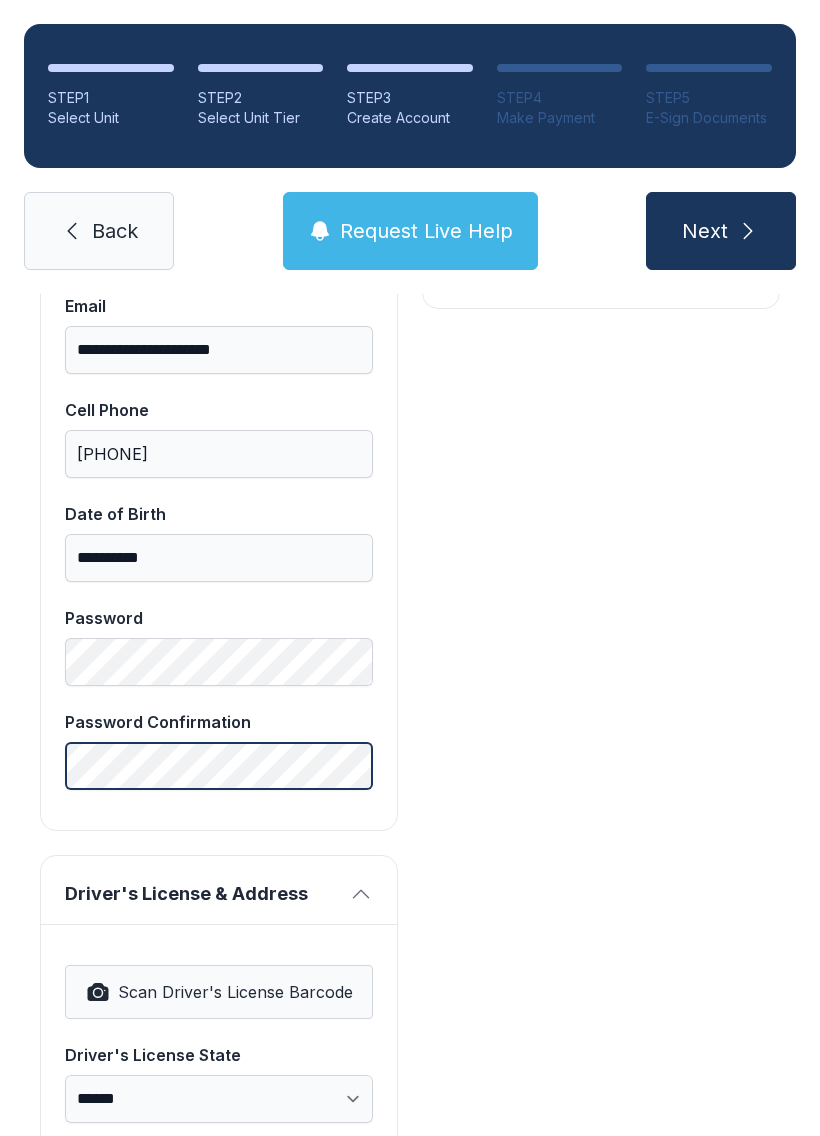 scroll, scrollTop: 44, scrollLeft: 0, axis: vertical 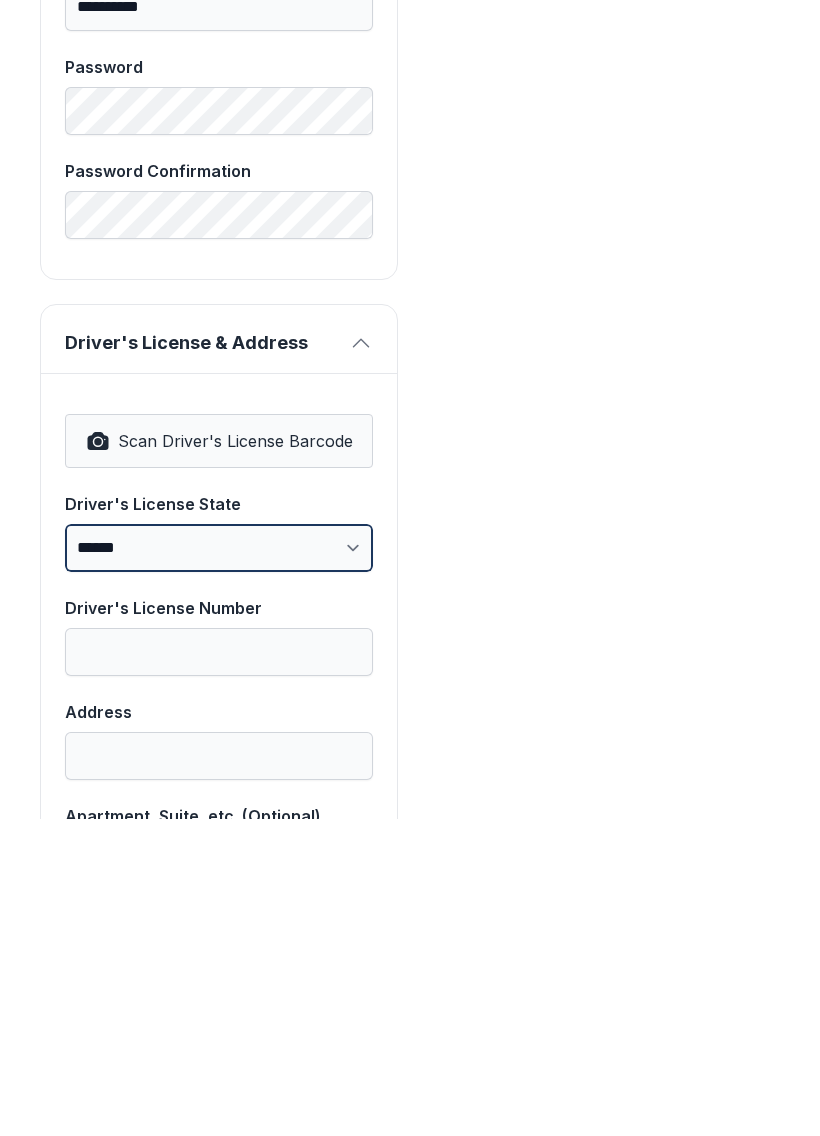 click on "**********" at bounding box center (219, 865) 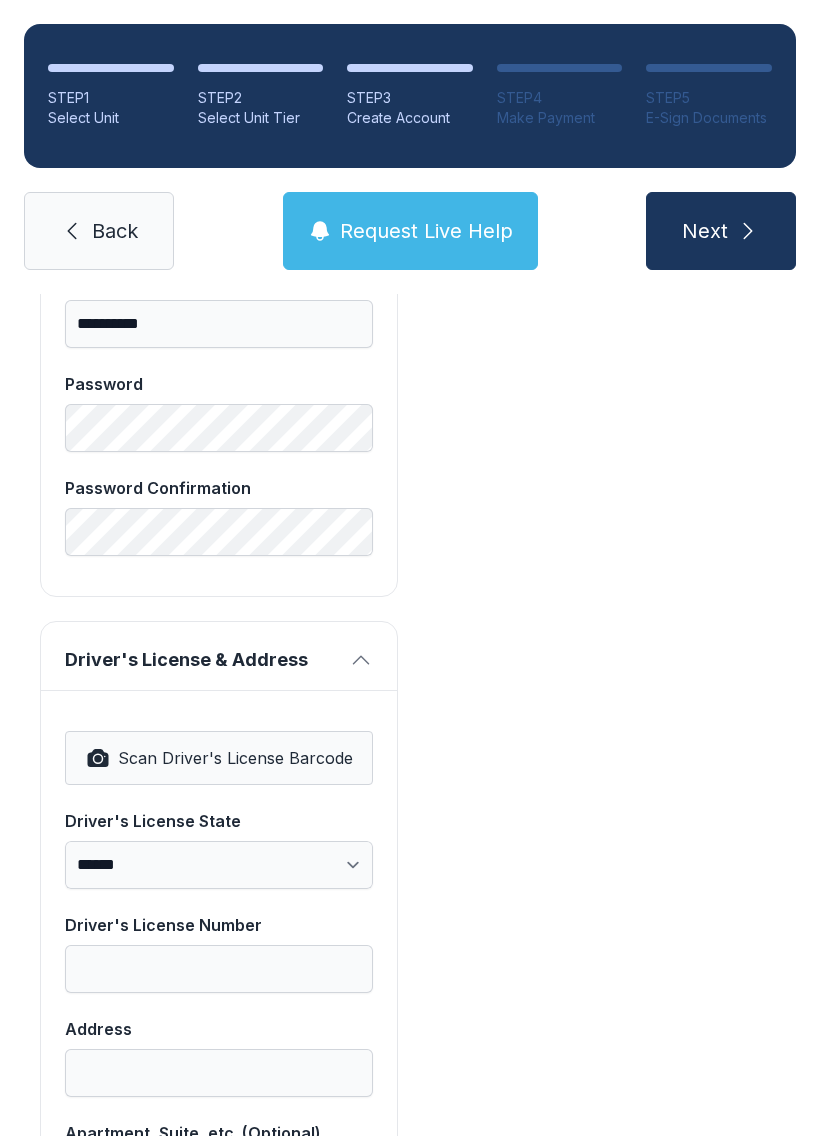 click on "Scan Driver's License Barcode" at bounding box center (219, 758) 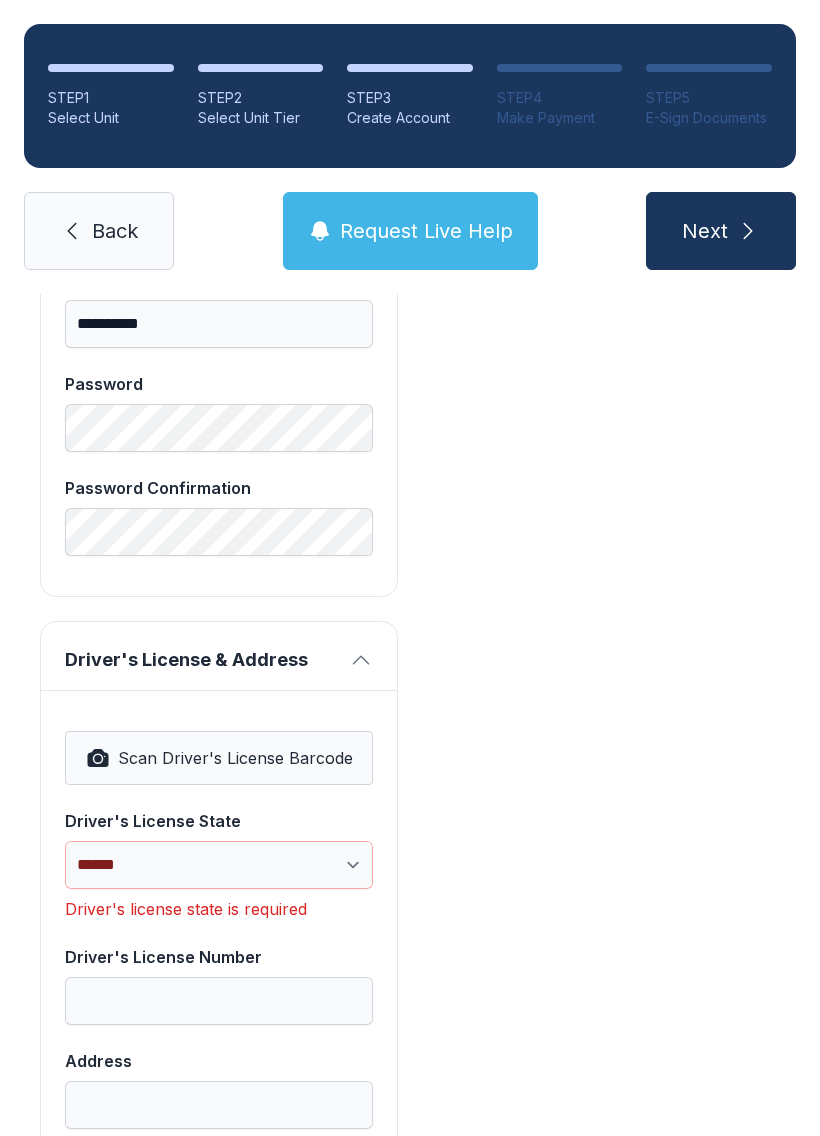 select on "**" 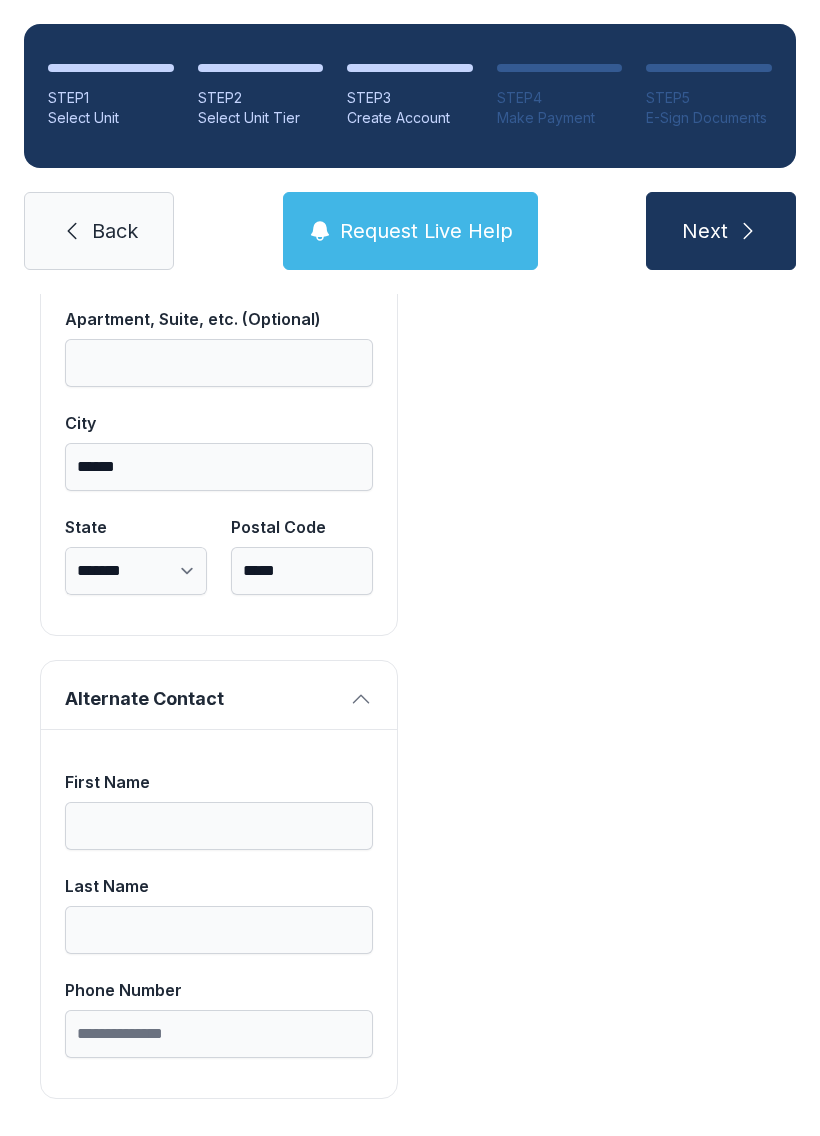 scroll, scrollTop: 1713, scrollLeft: 0, axis: vertical 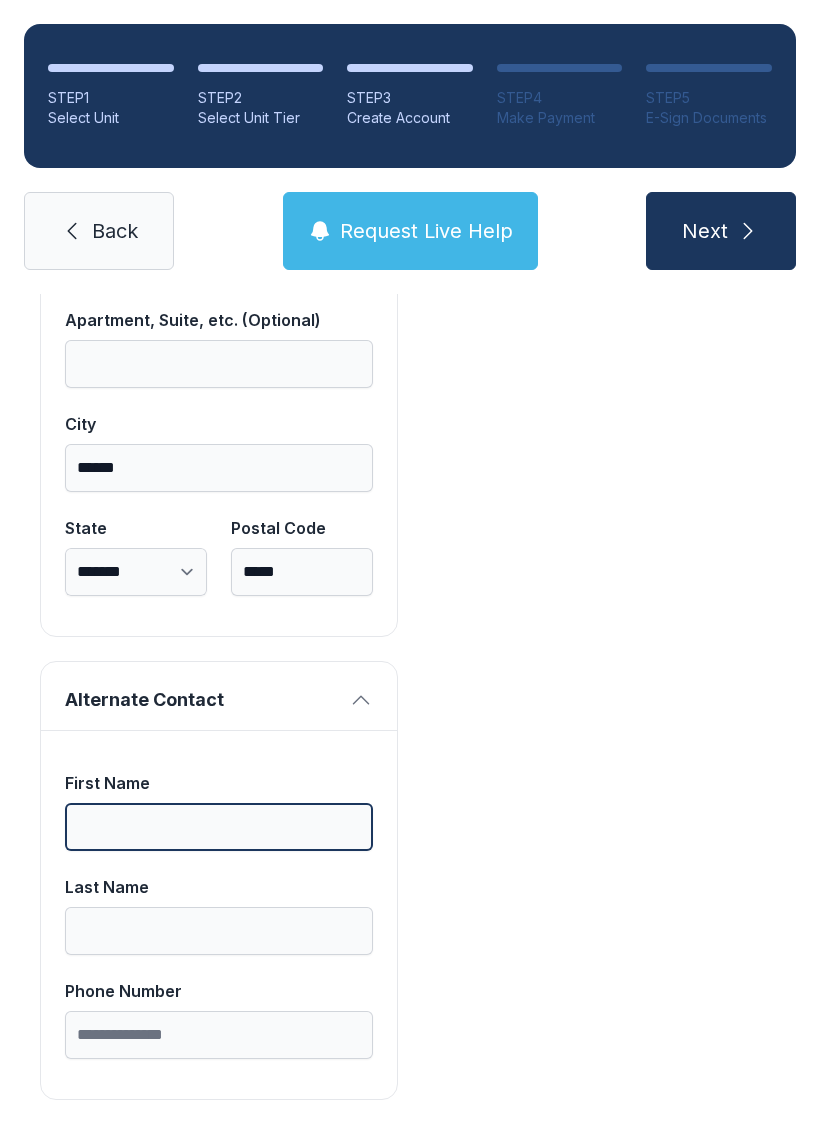 click on "First Name" at bounding box center [219, 827] 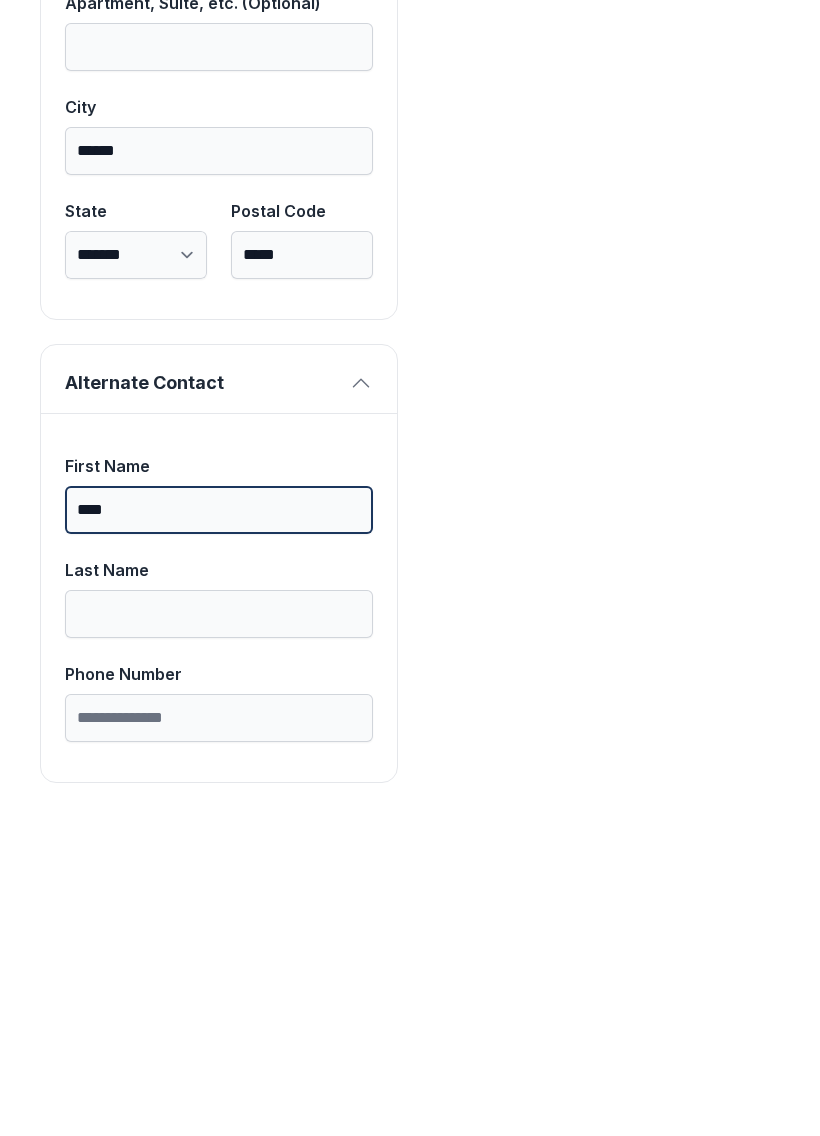 type on "****" 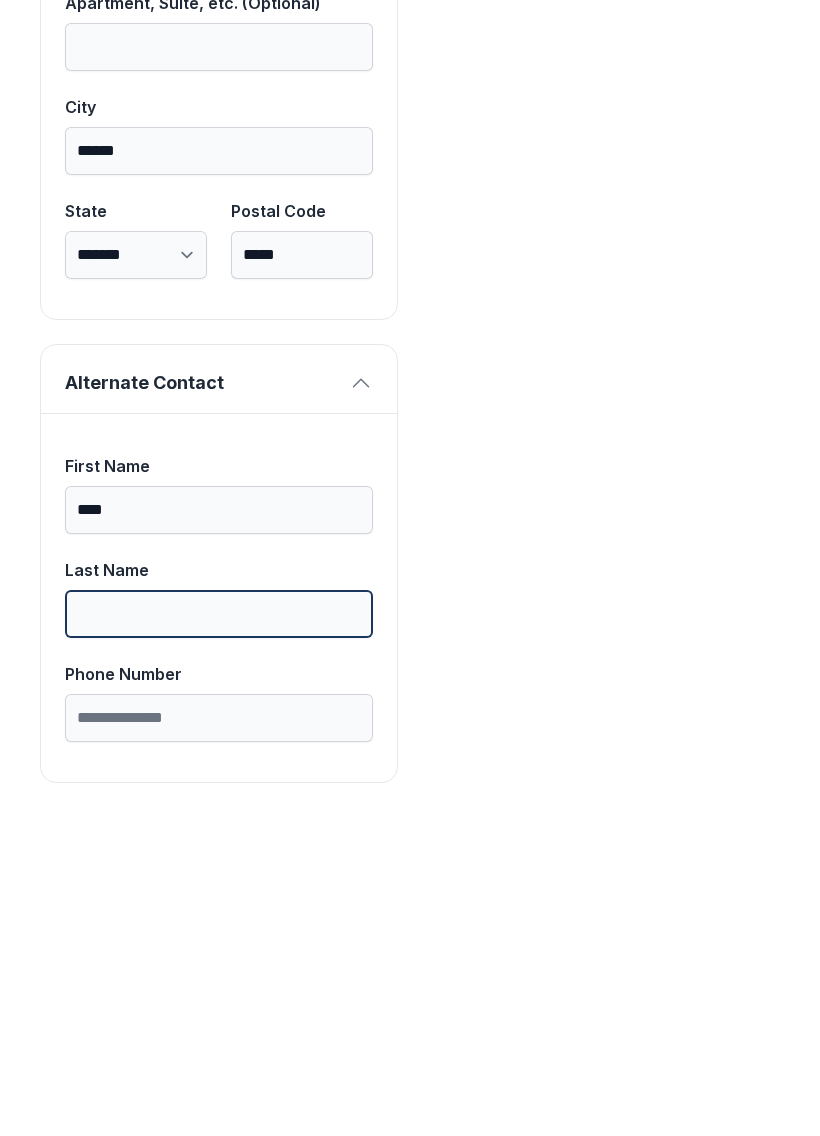 click on "Last Name" at bounding box center (219, 931) 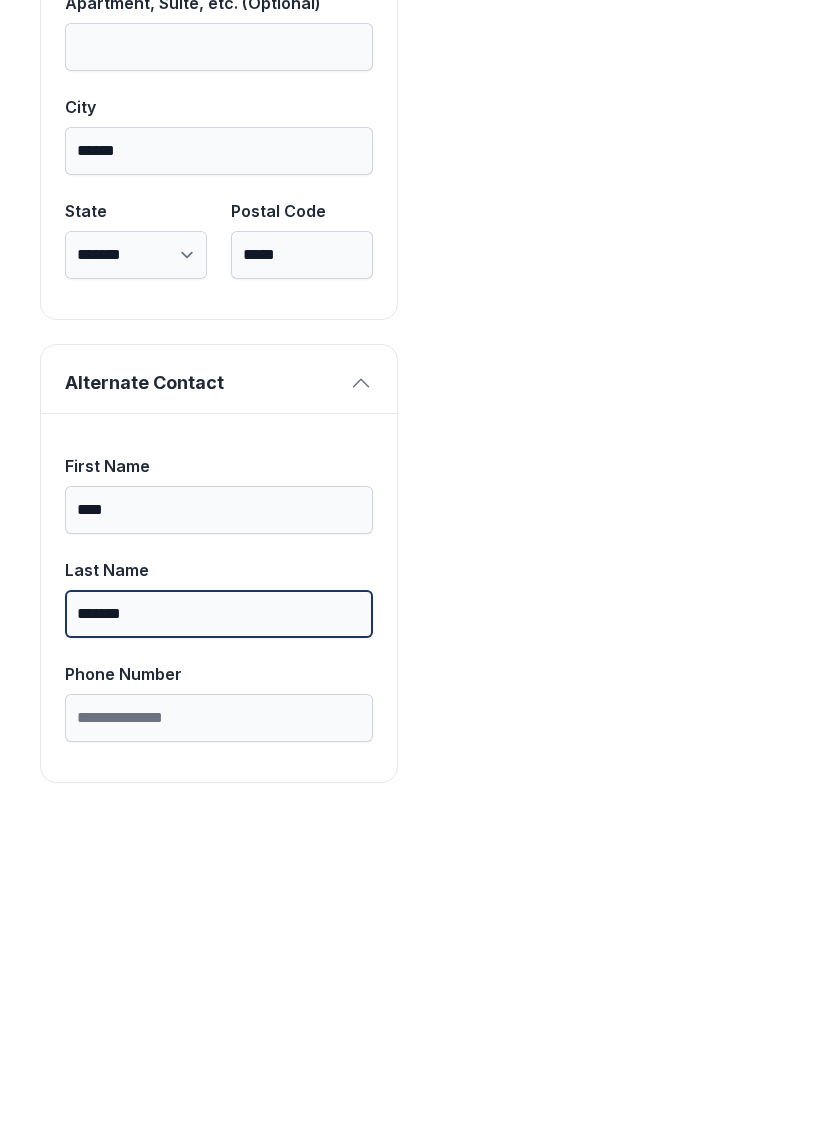 scroll, scrollTop: 1711, scrollLeft: 0, axis: vertical 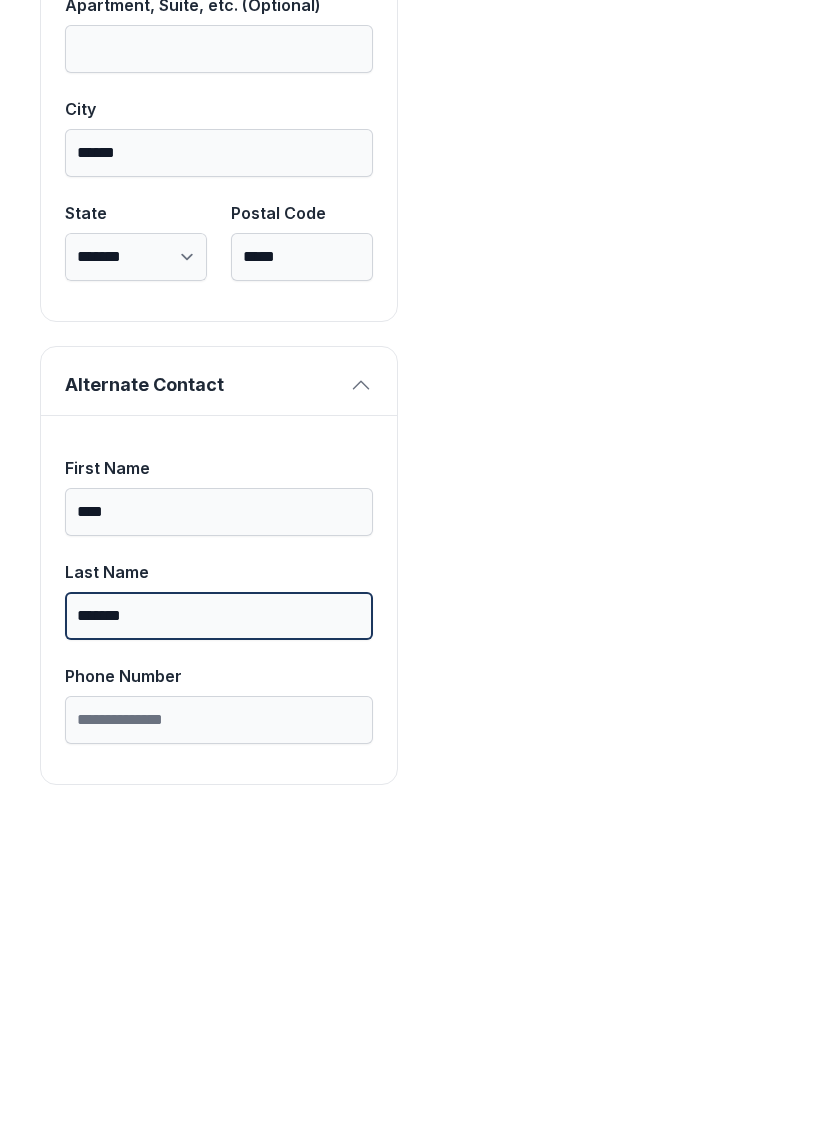type on "*******" 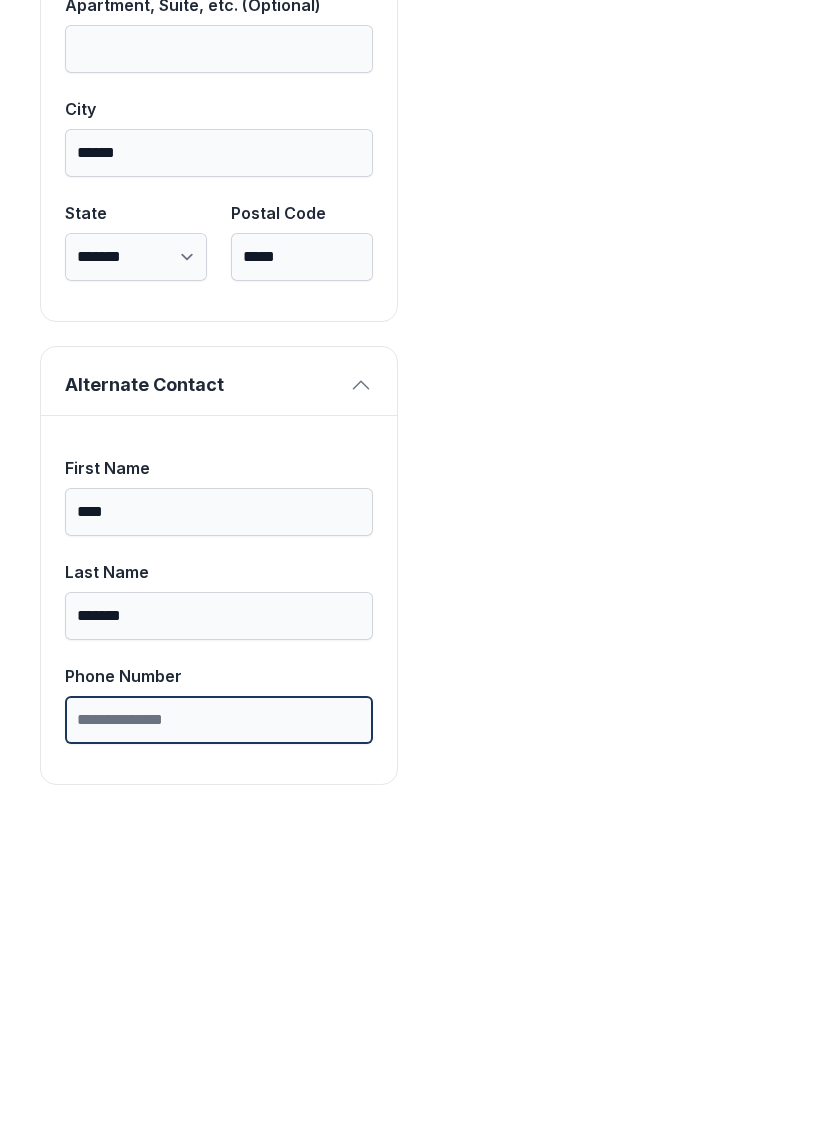 click on "Phone Number" at bounding box center (219, 1037) 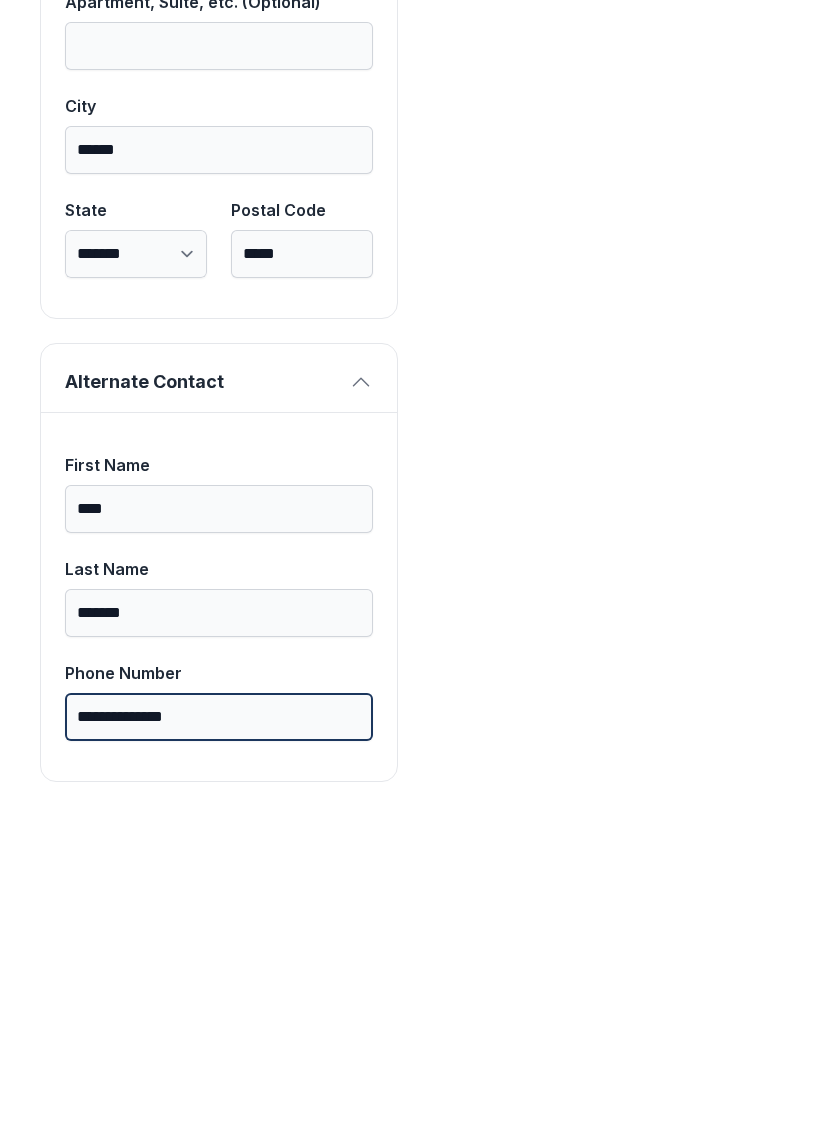scroll, scrollTop: 1713, scrollLeft: 0, axis: vertical 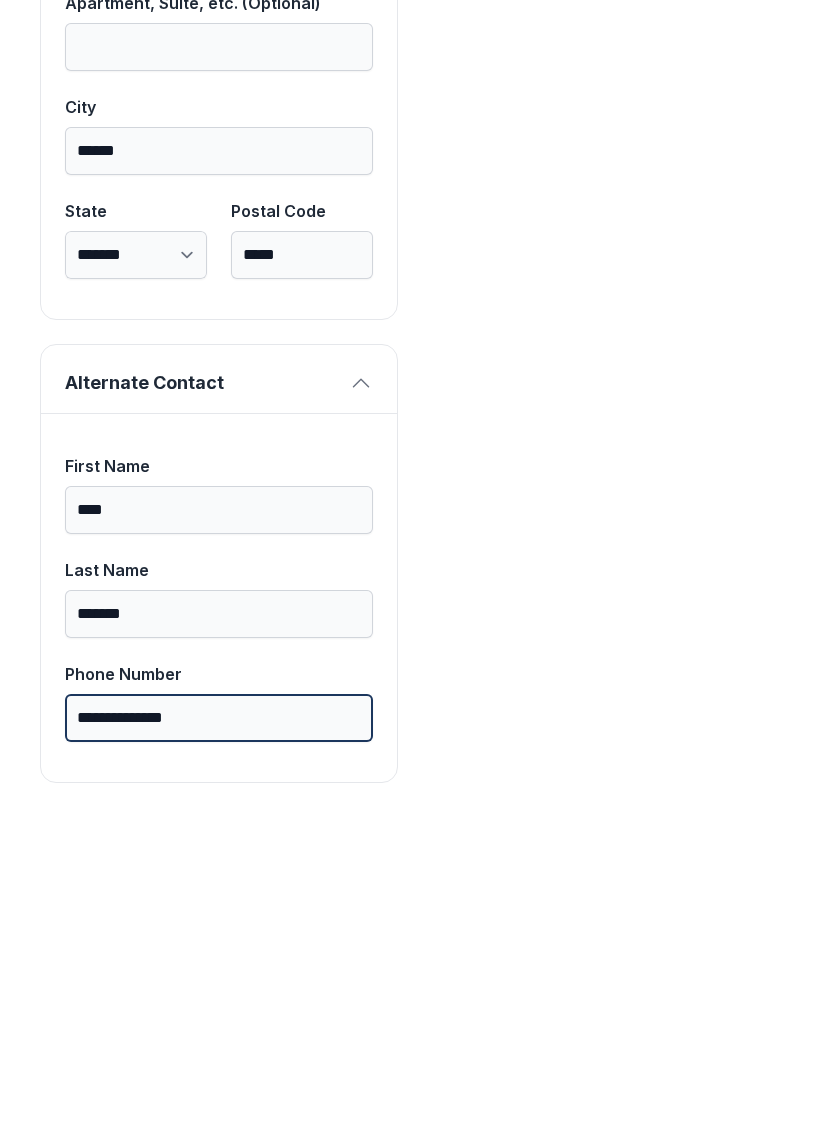 type on "**********" 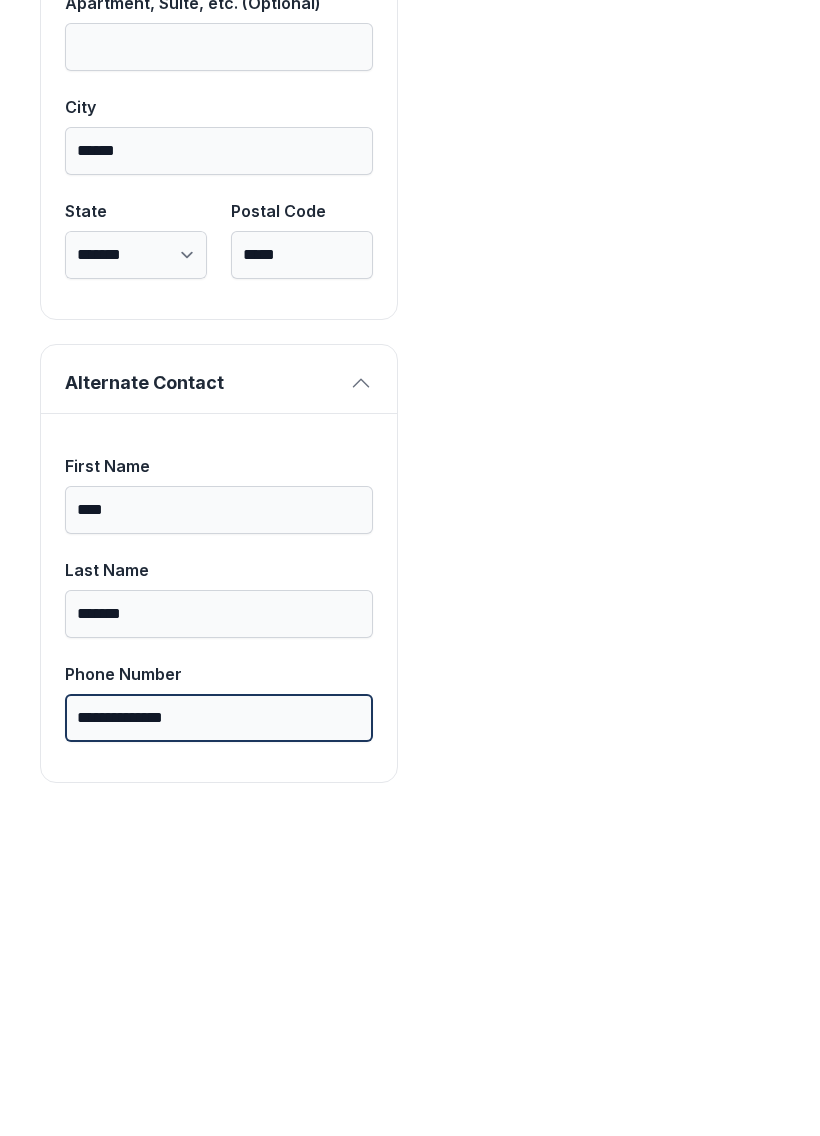 scroll, scrollTop: 0, scrollLeft: 0, axis: both 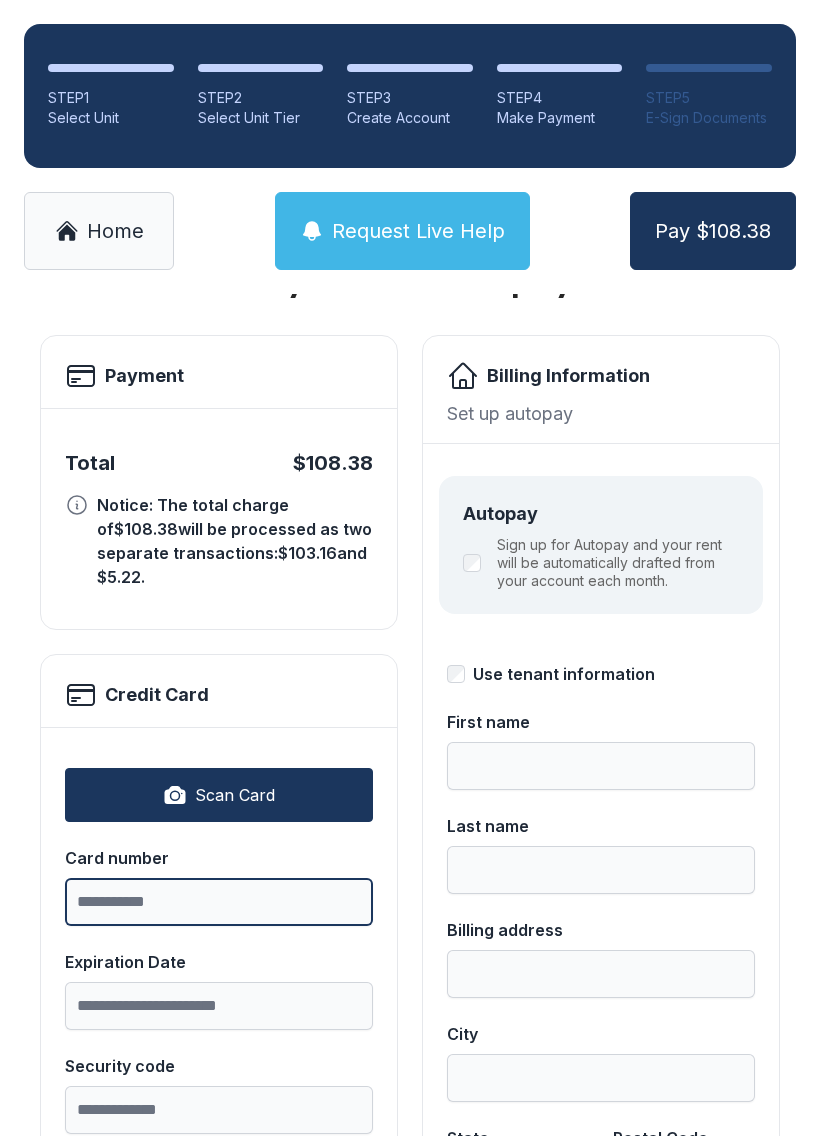 click on "Card number" at bounding box center (219, 902) 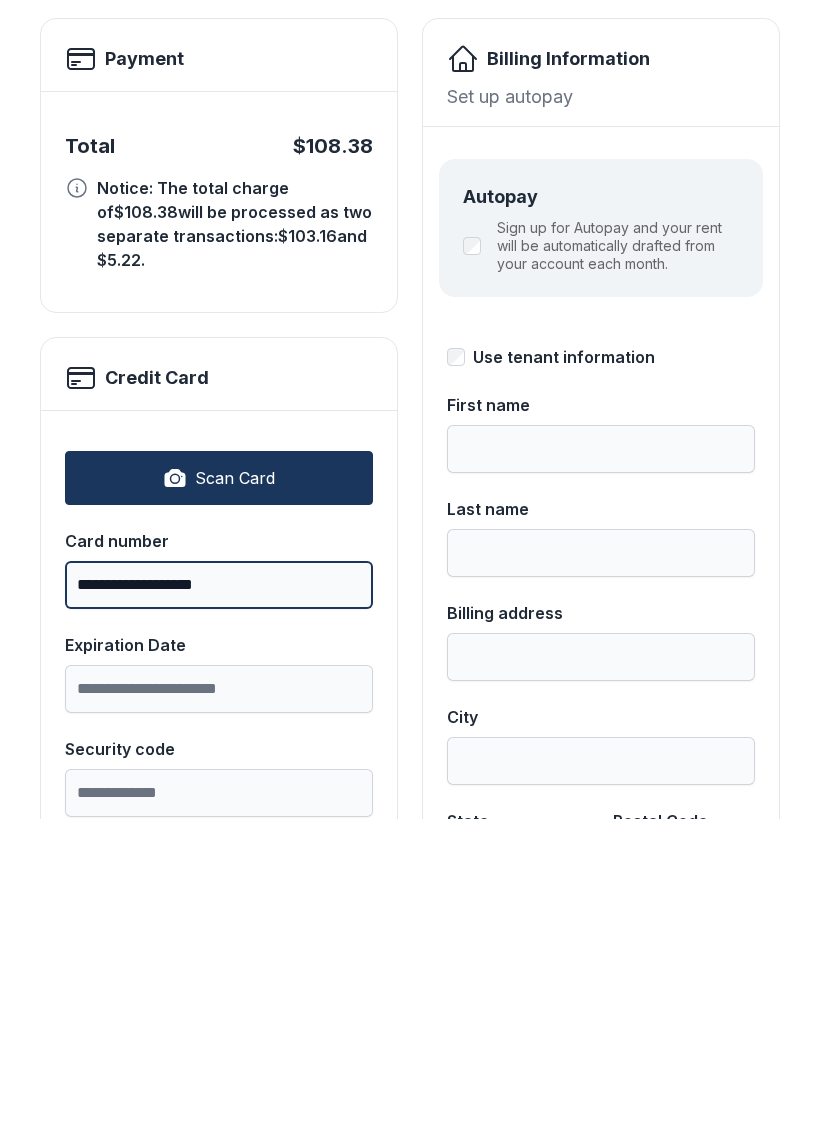 type on "**********" 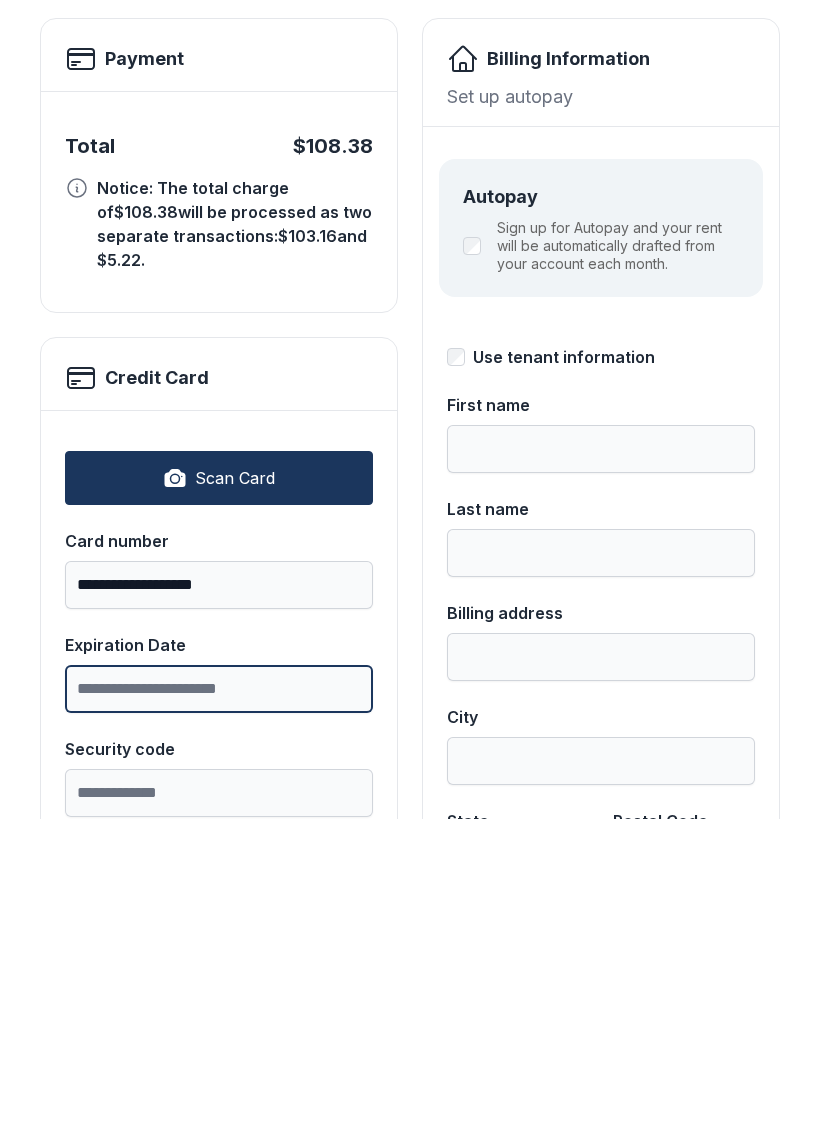 click on "Expiration Date" at bounding box center (219, 1006) 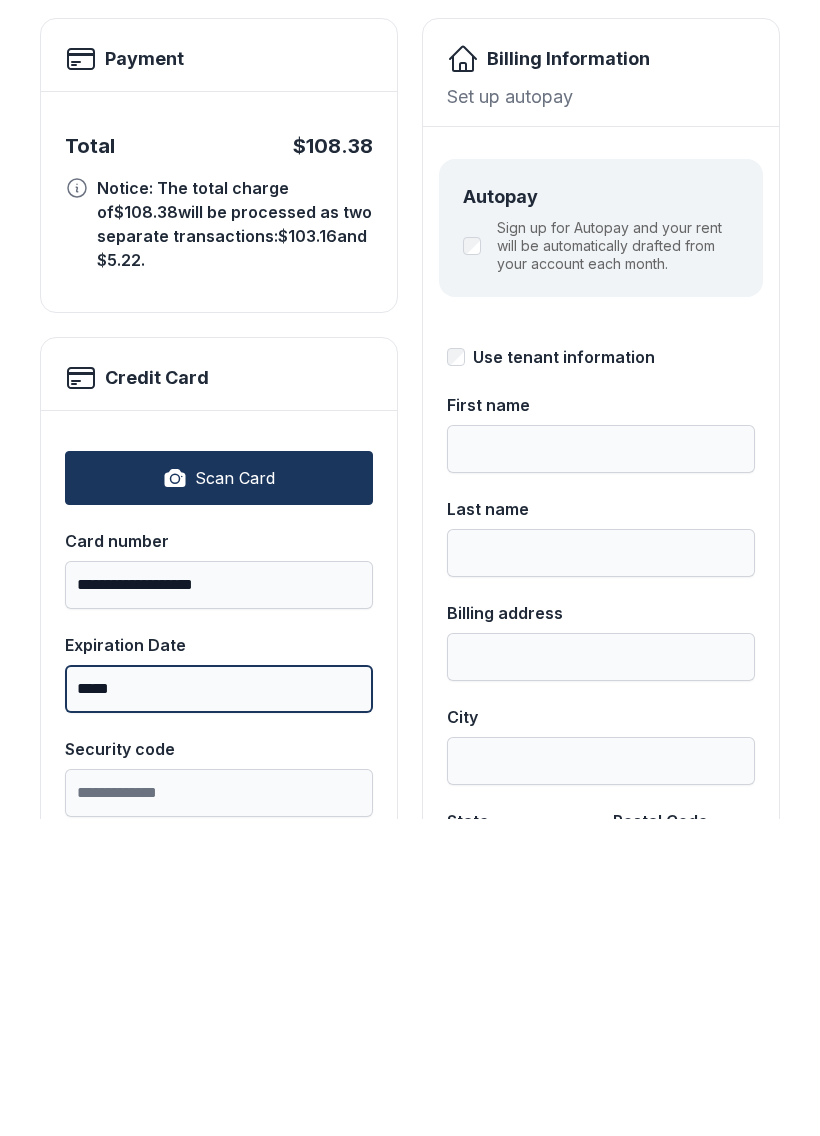 type on "*****" 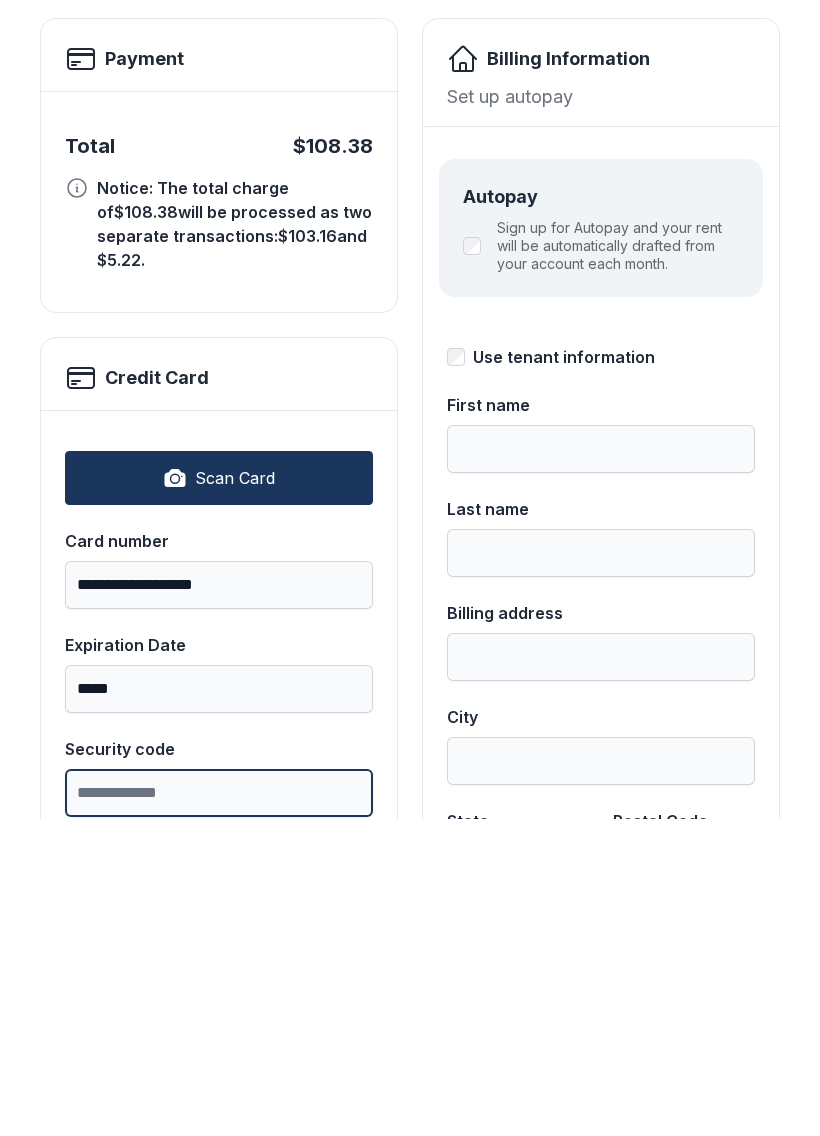 click on "Security code" at bounding box center (219, 1110) 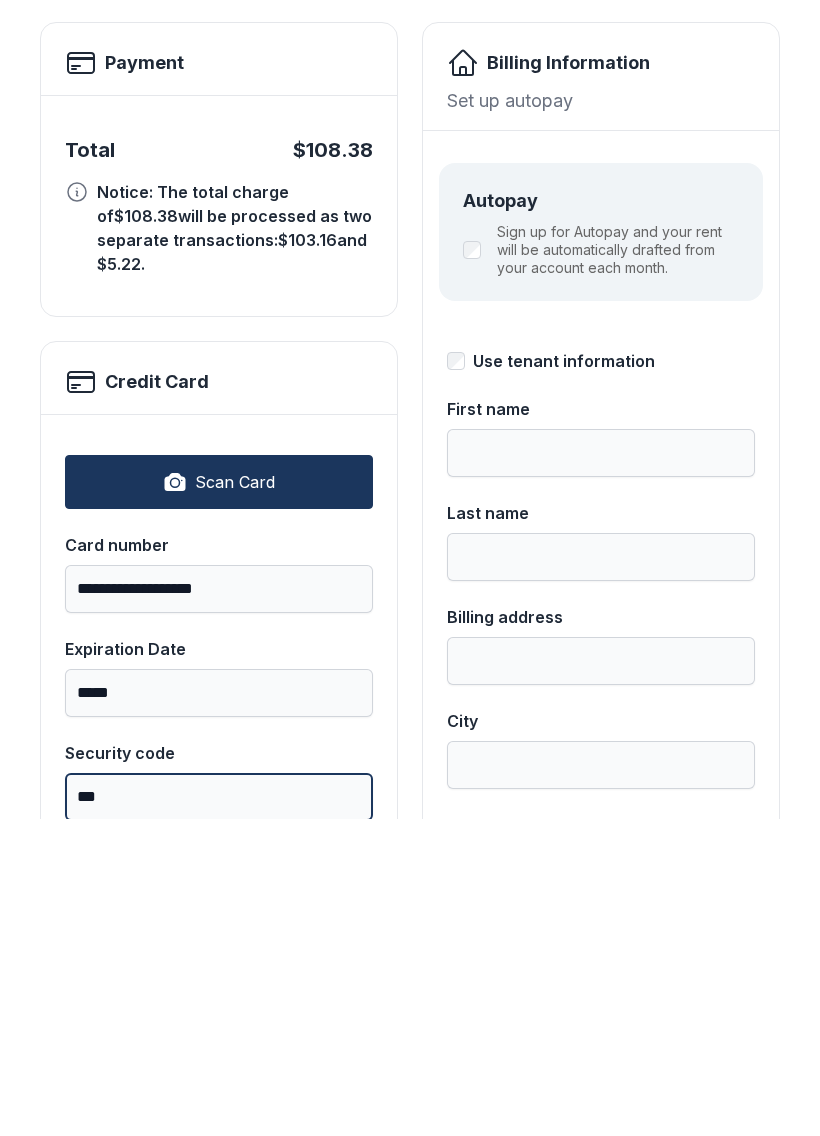 scroll, scrollTop: 59, scrollLeft: 0, axis: vertical 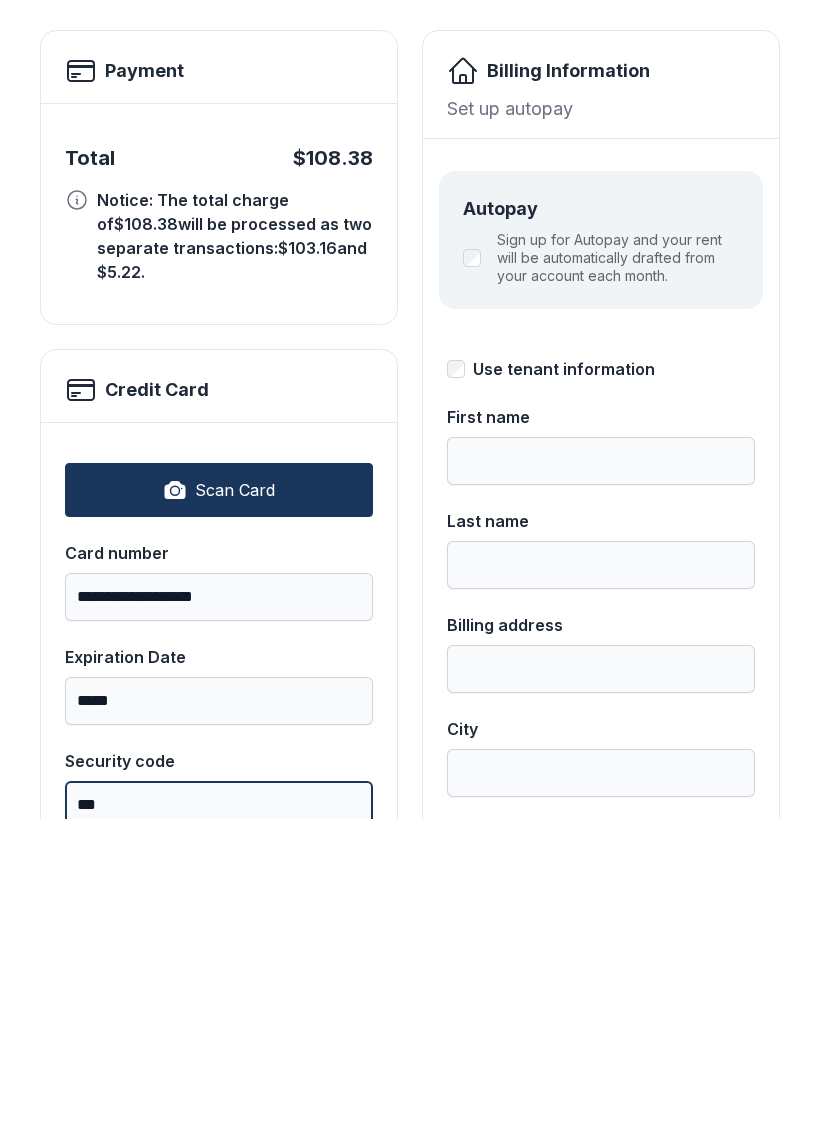 type on "***" 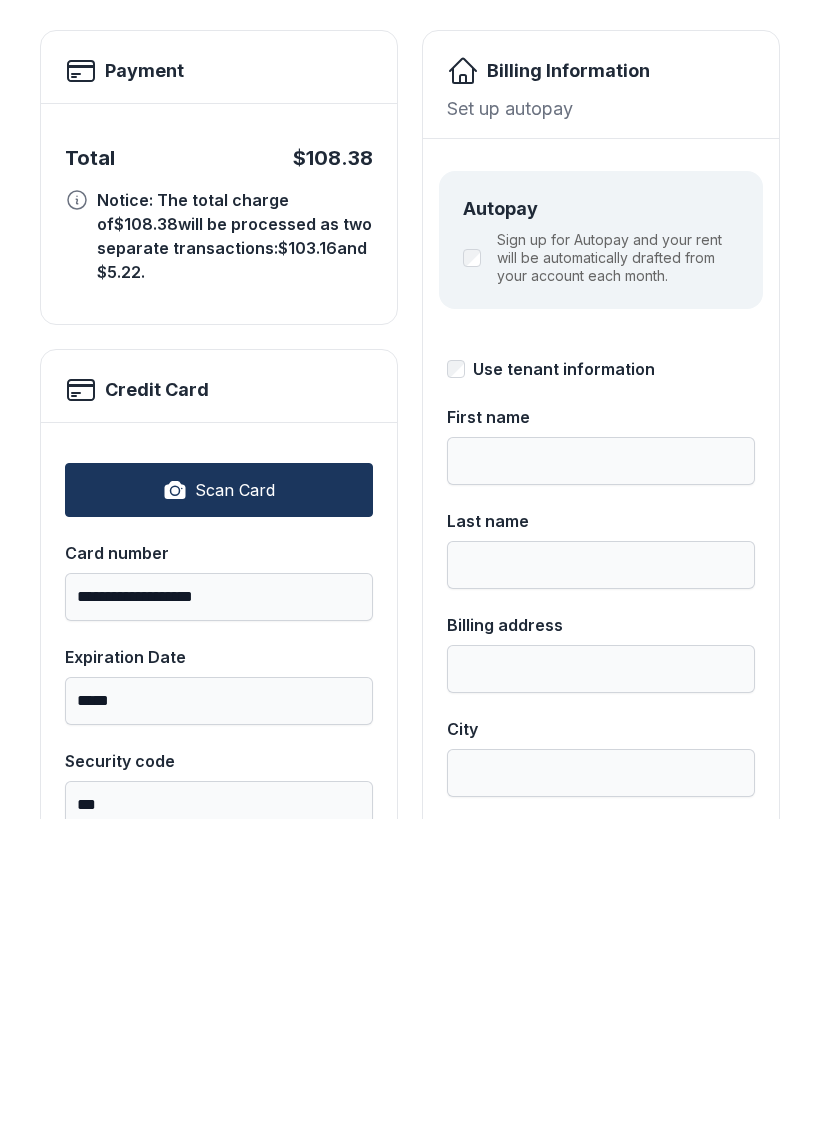 click on "**********" at bounding box center (410, 787) 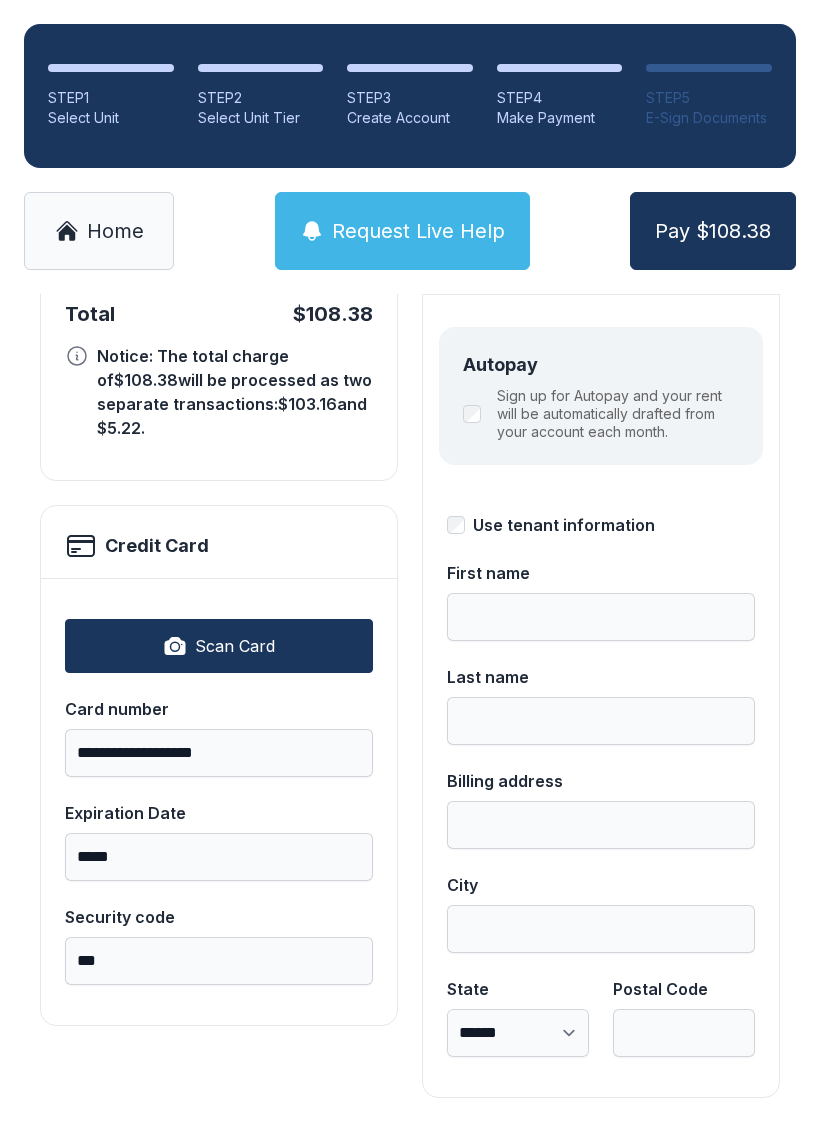 scroll, scrollTop: 218, scrollLeft: 0, axis: vertical 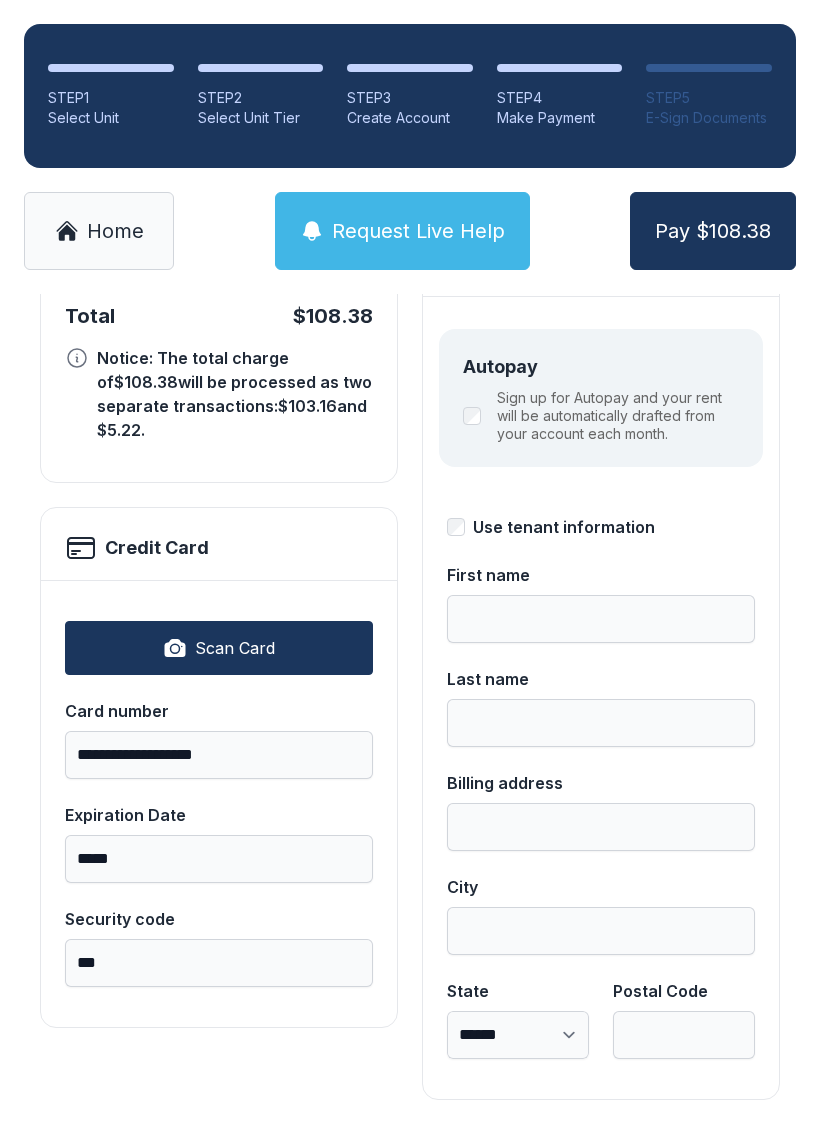 click on "Pay $108.38" at bounding box center (713, 231) 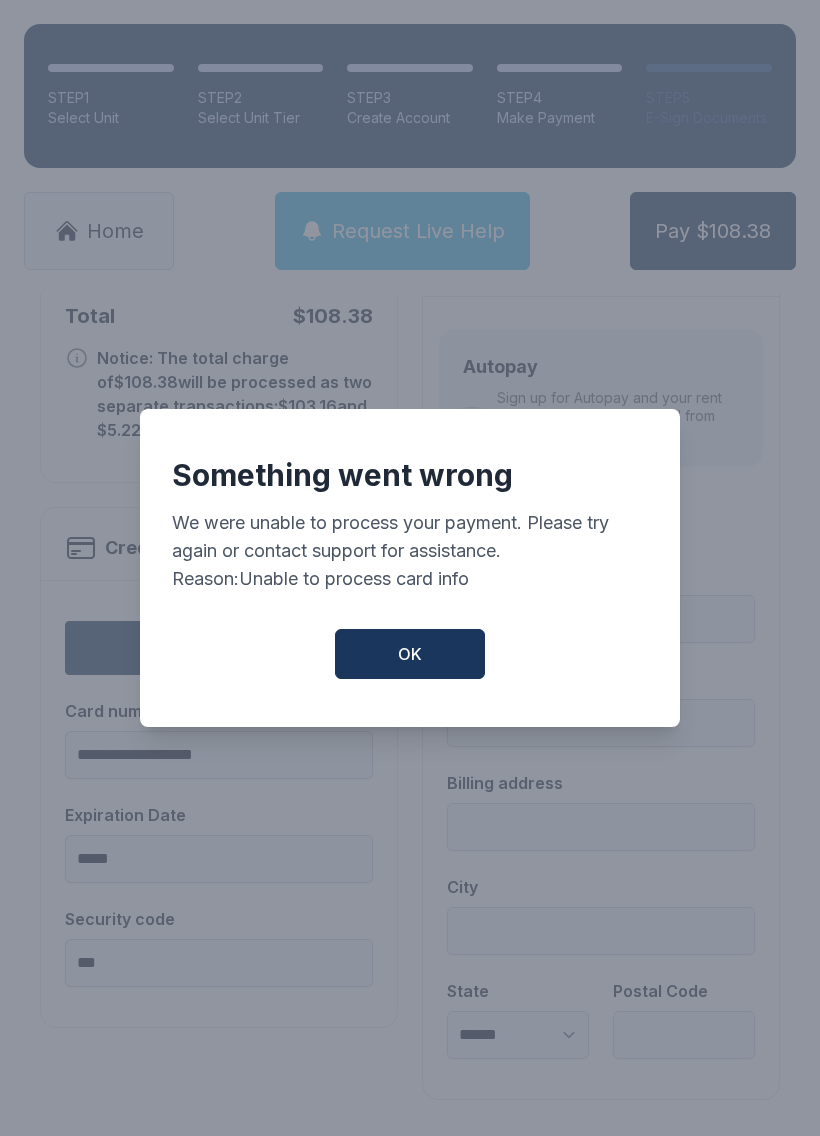 click on "OK" at bounding box center (410, 654) 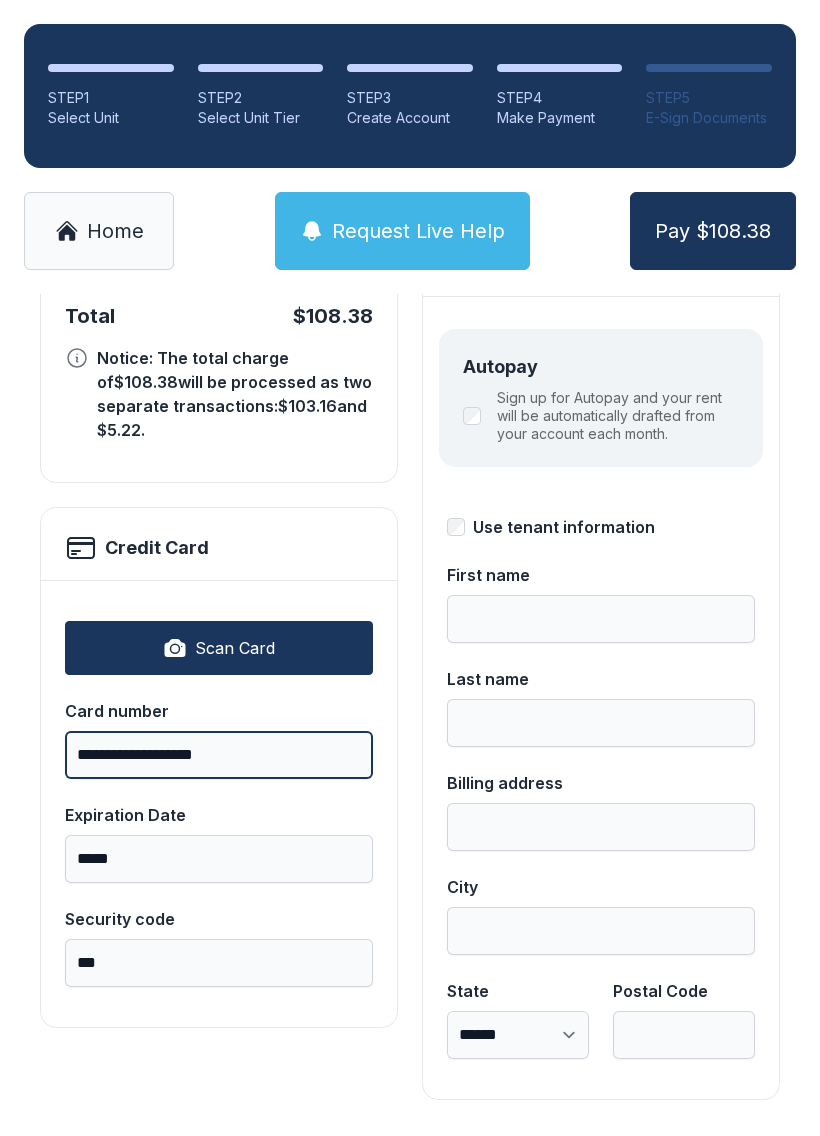 click on "**********" at bounding box center (219, 755) 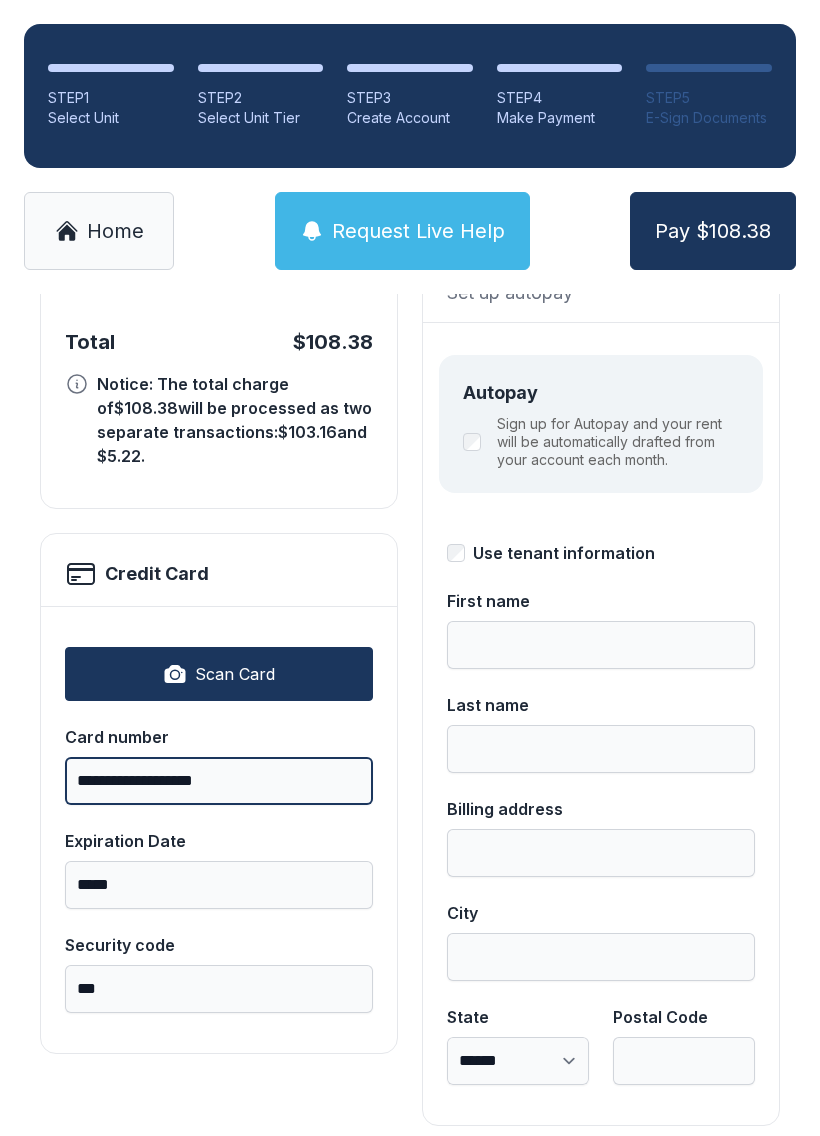 scroll, scrollTop: 191, scrollLeft: 0, axis: vertical 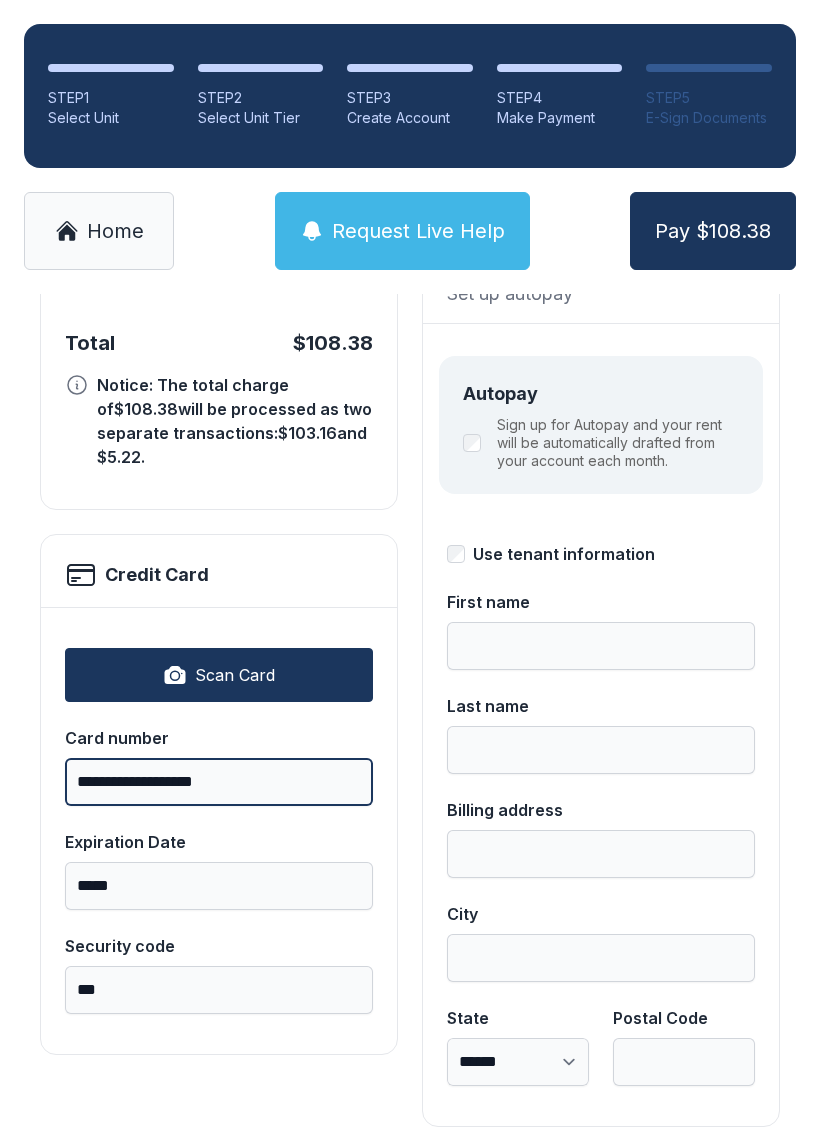 click on "**********" at bounding box center [219, 782] 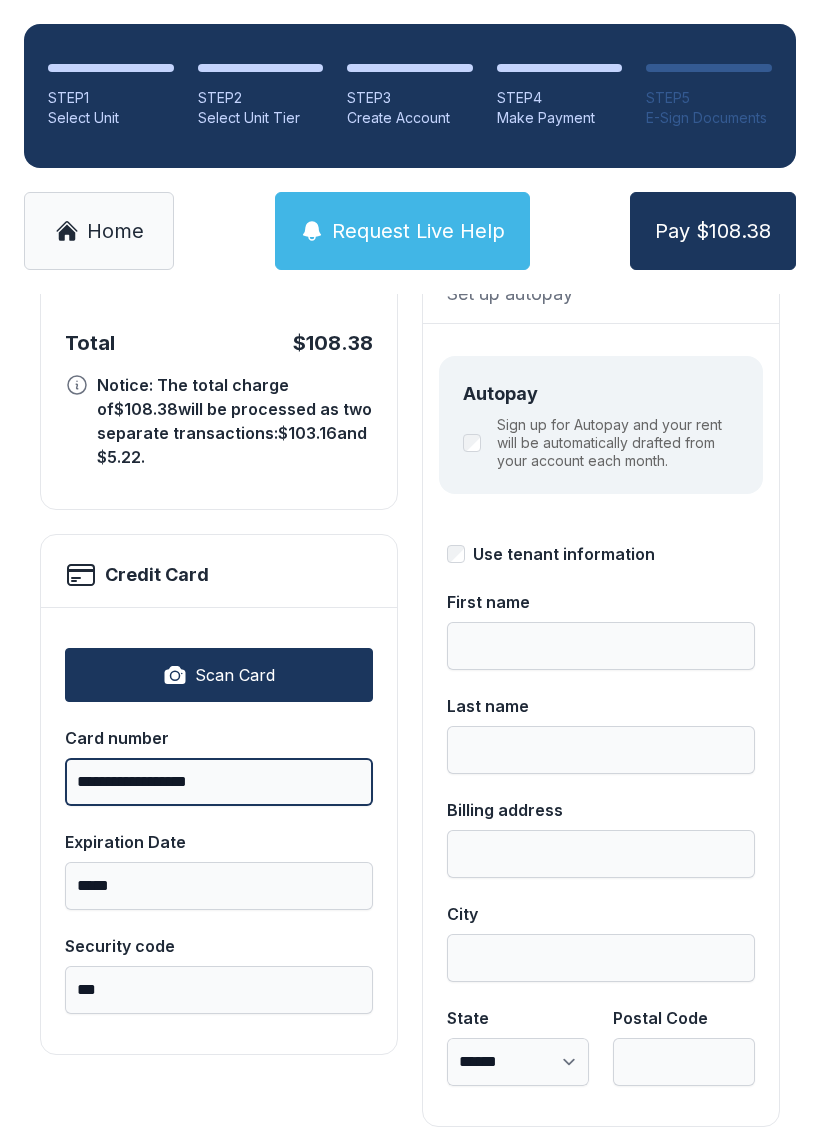 type on "**********" 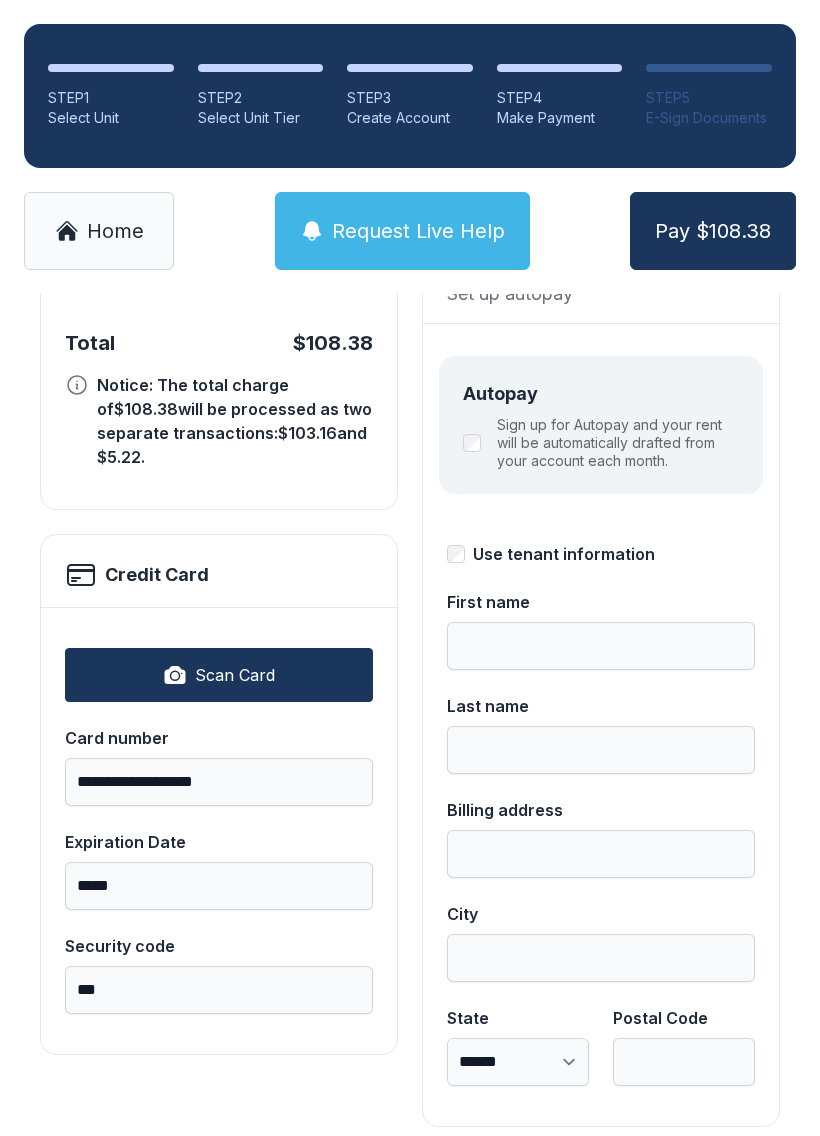 click on "Pay $108.38" at bounding box center (713, 231) 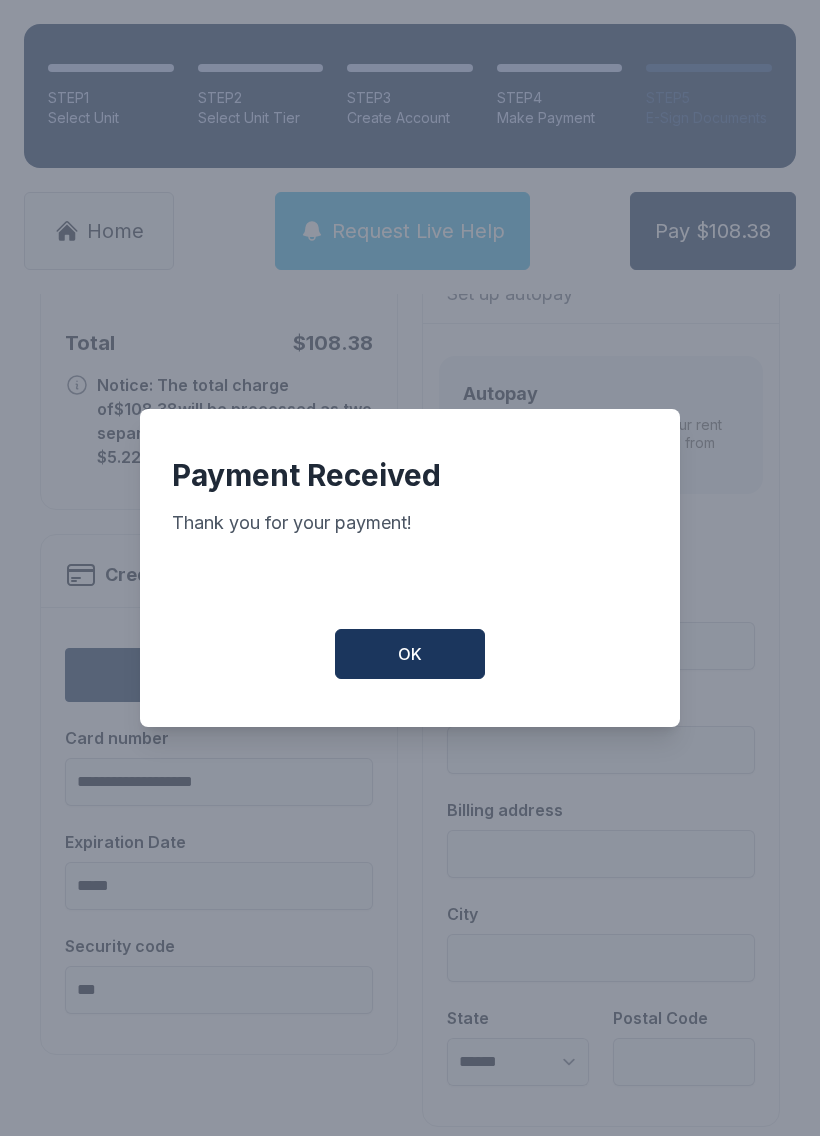 click on "OK" at bounding box center [410, 654] 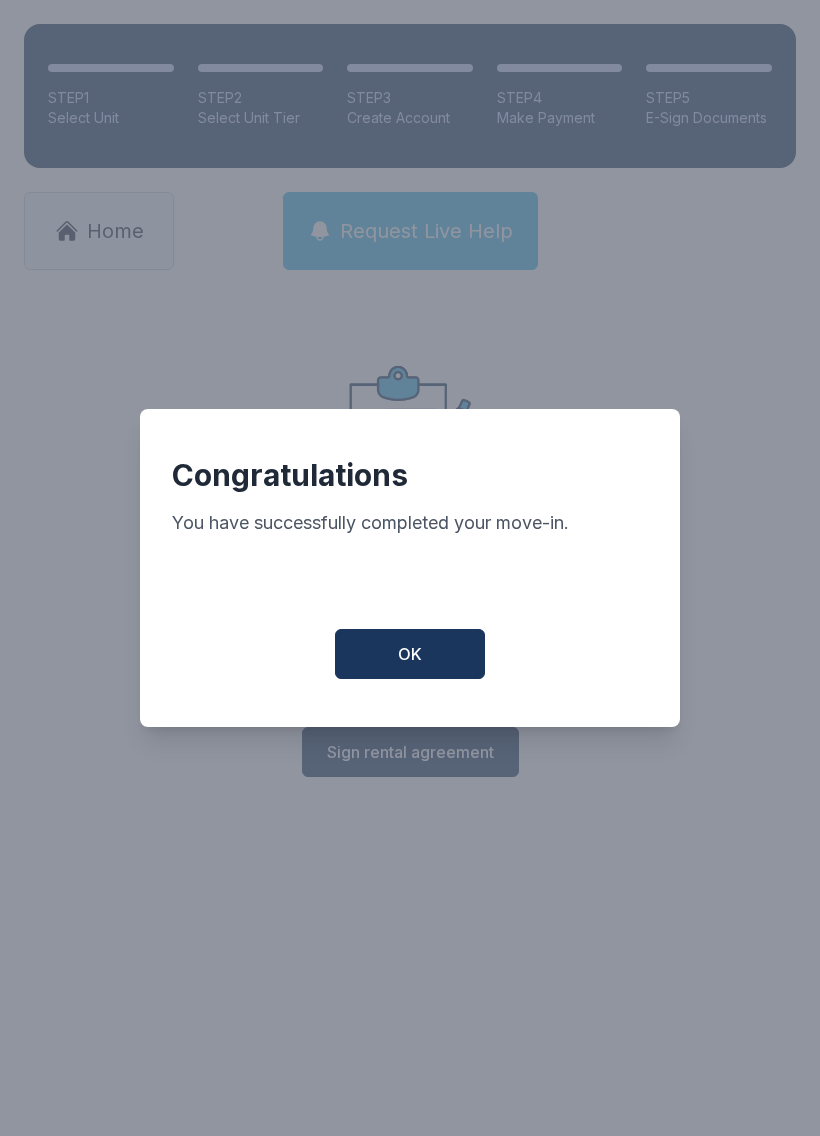click on "OK" at bounding box center (410, 654) 